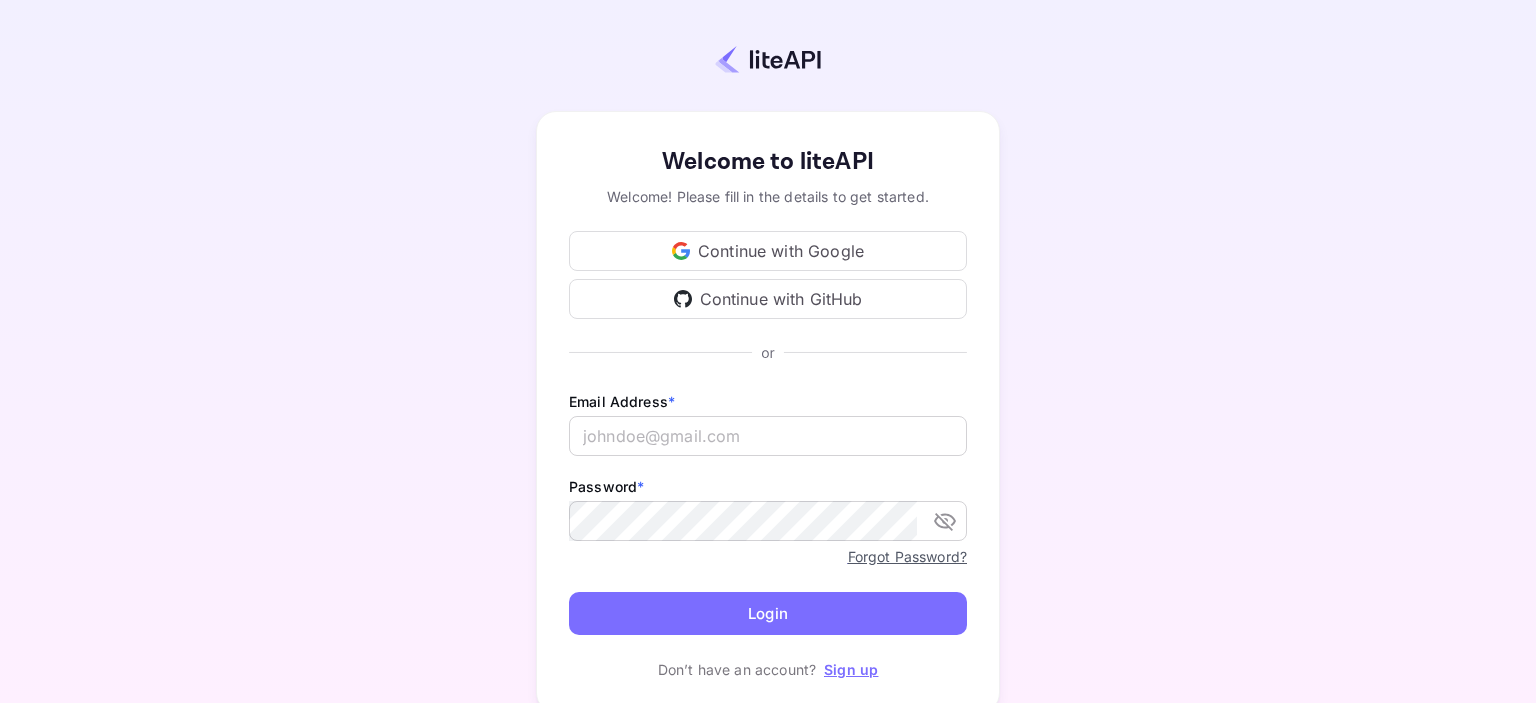 scroll, scrollTop: 0, scrollLeft: 0, axis: both 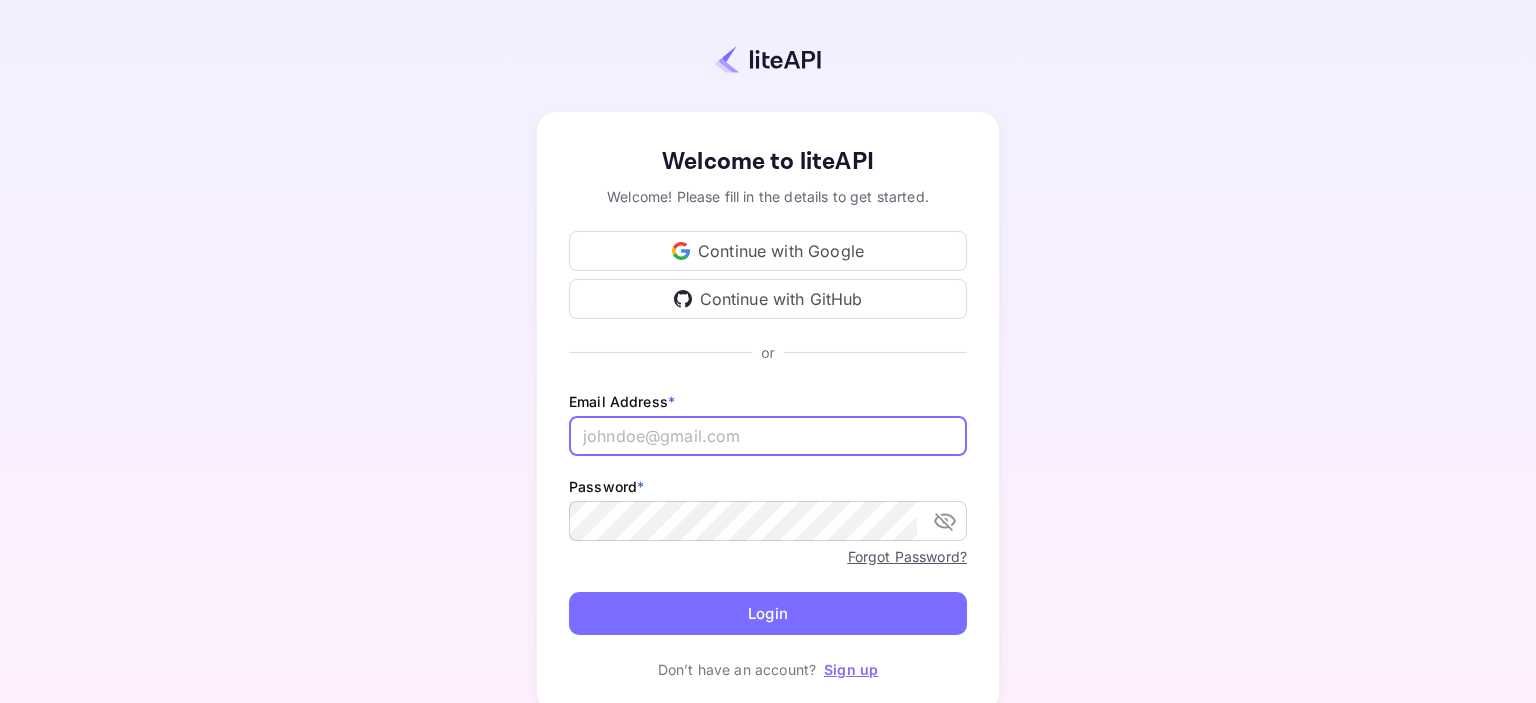 paste on "[EMAIL]" 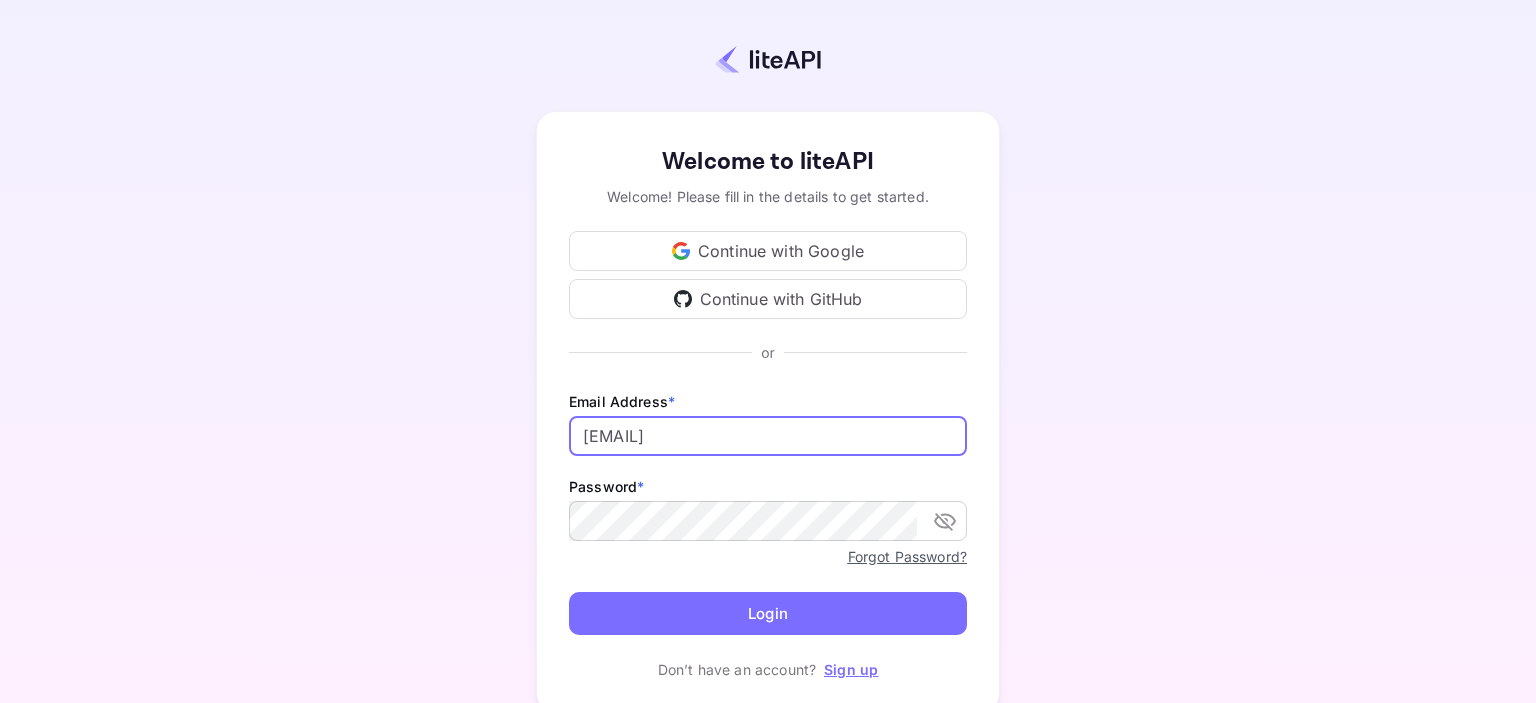 type on "liteapi@easygds.com" 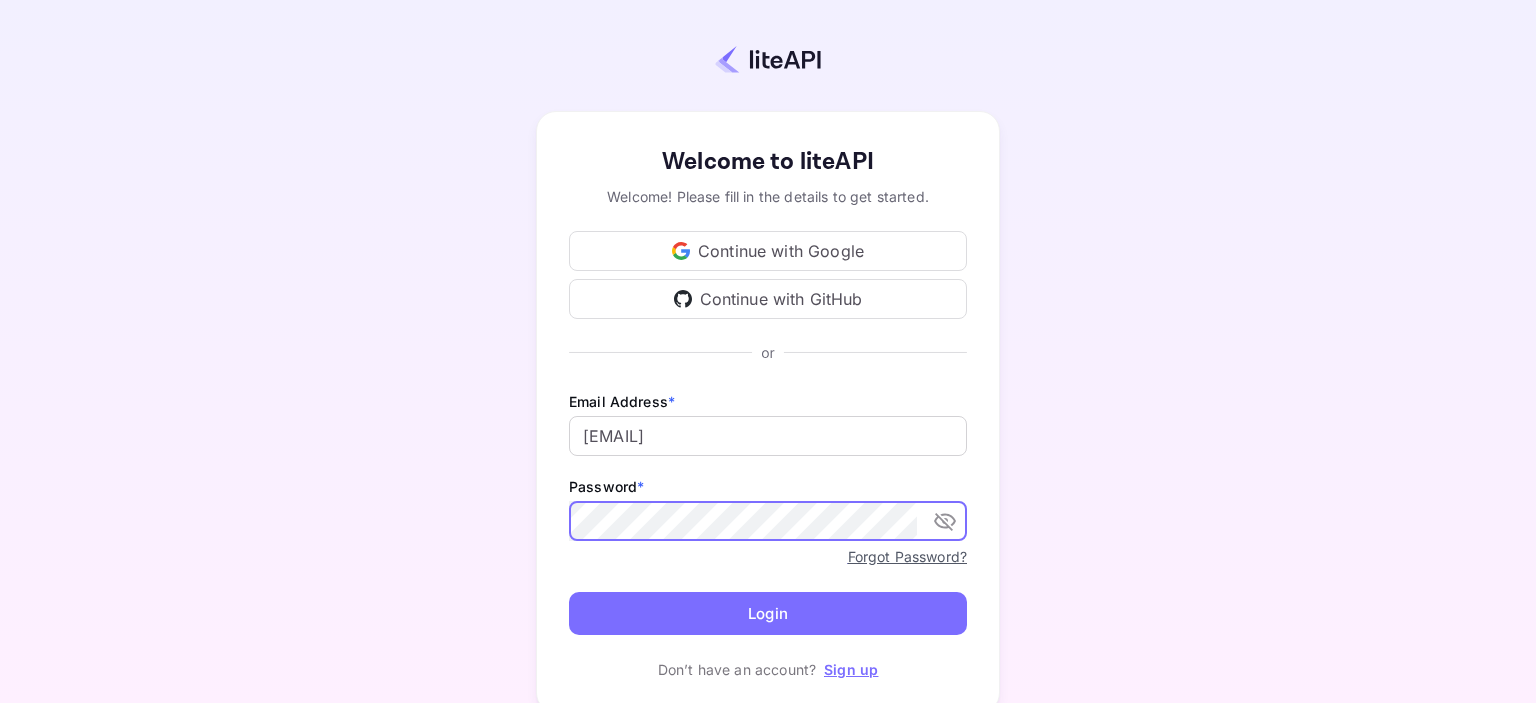 click on "Login" at bounding box center [768, 613] 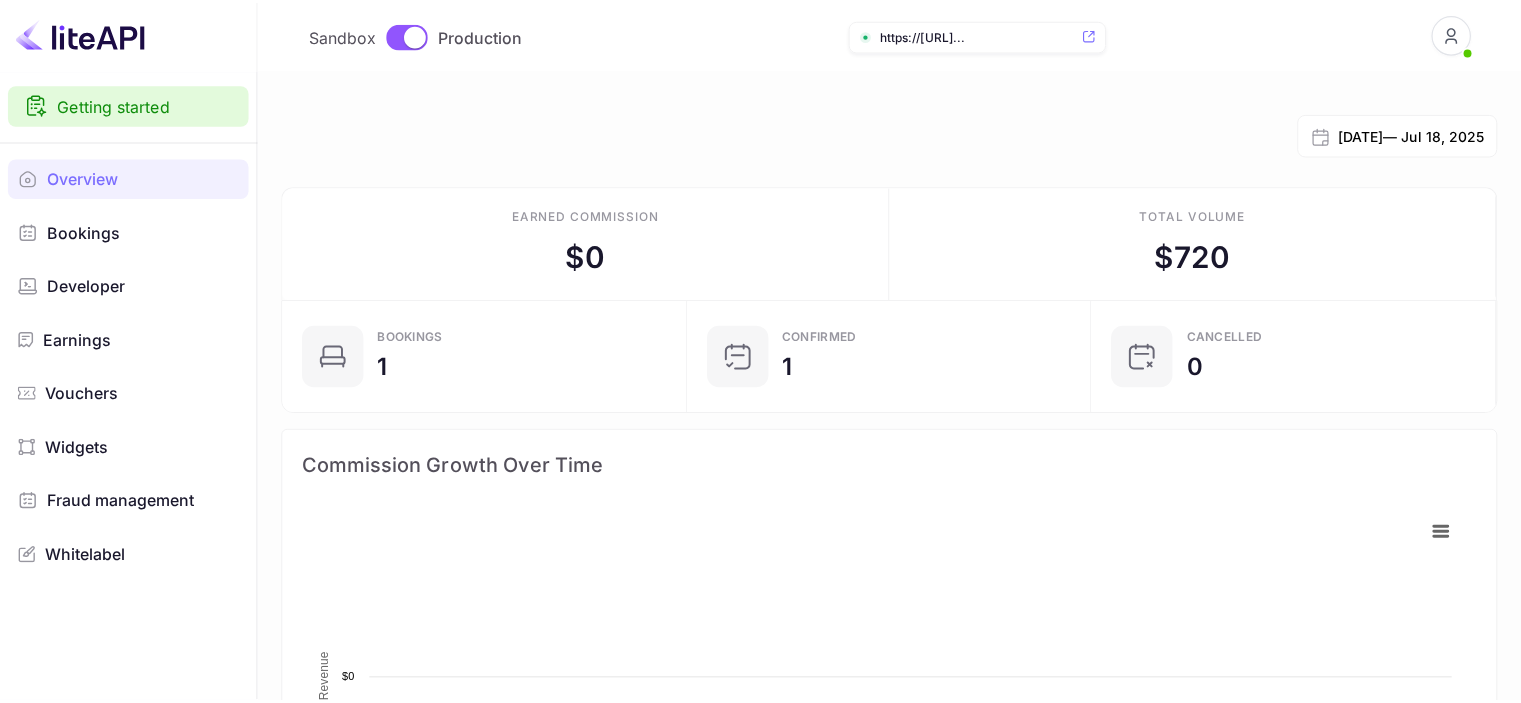 scroll, scrollTop: 0, scrollLeft: 0, axis: both 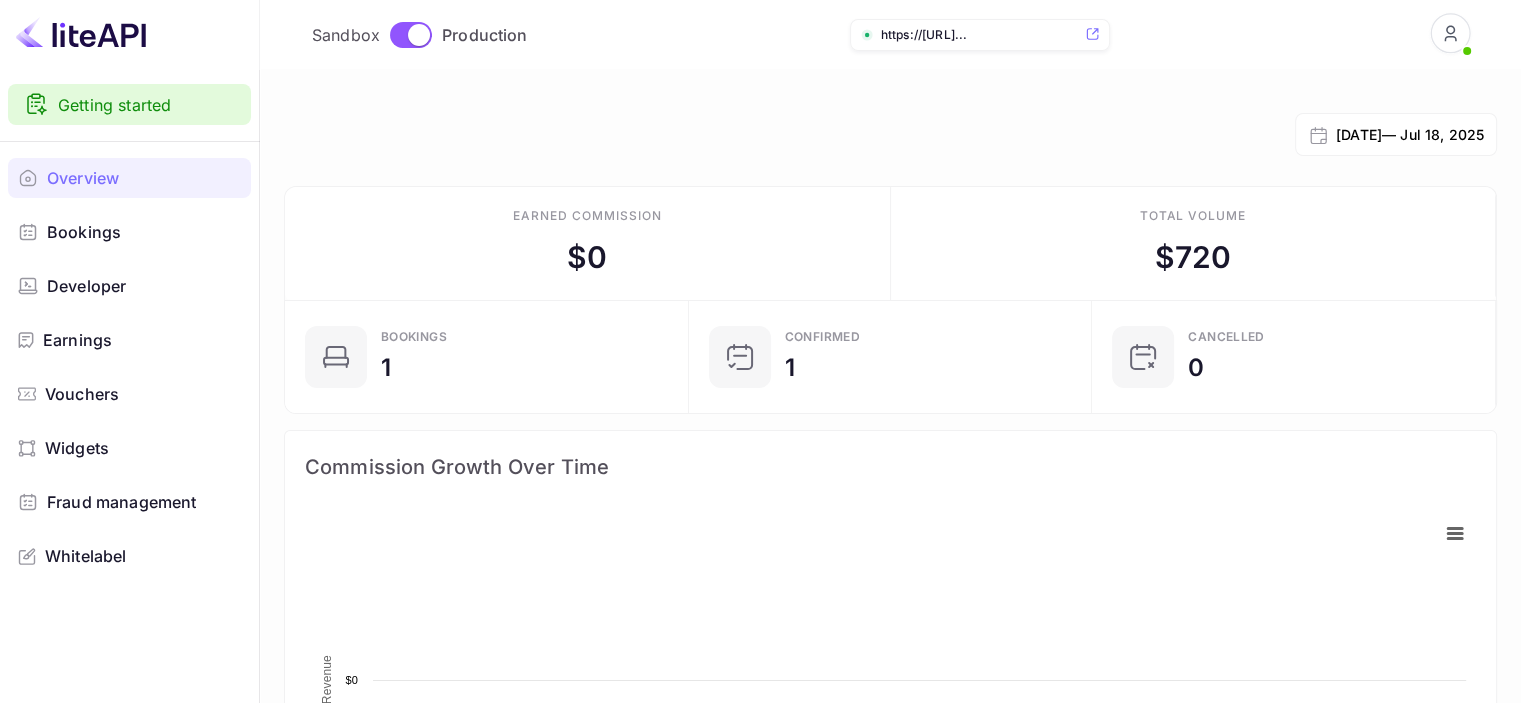 click on "Bookings" at bounding box center [144, 232] 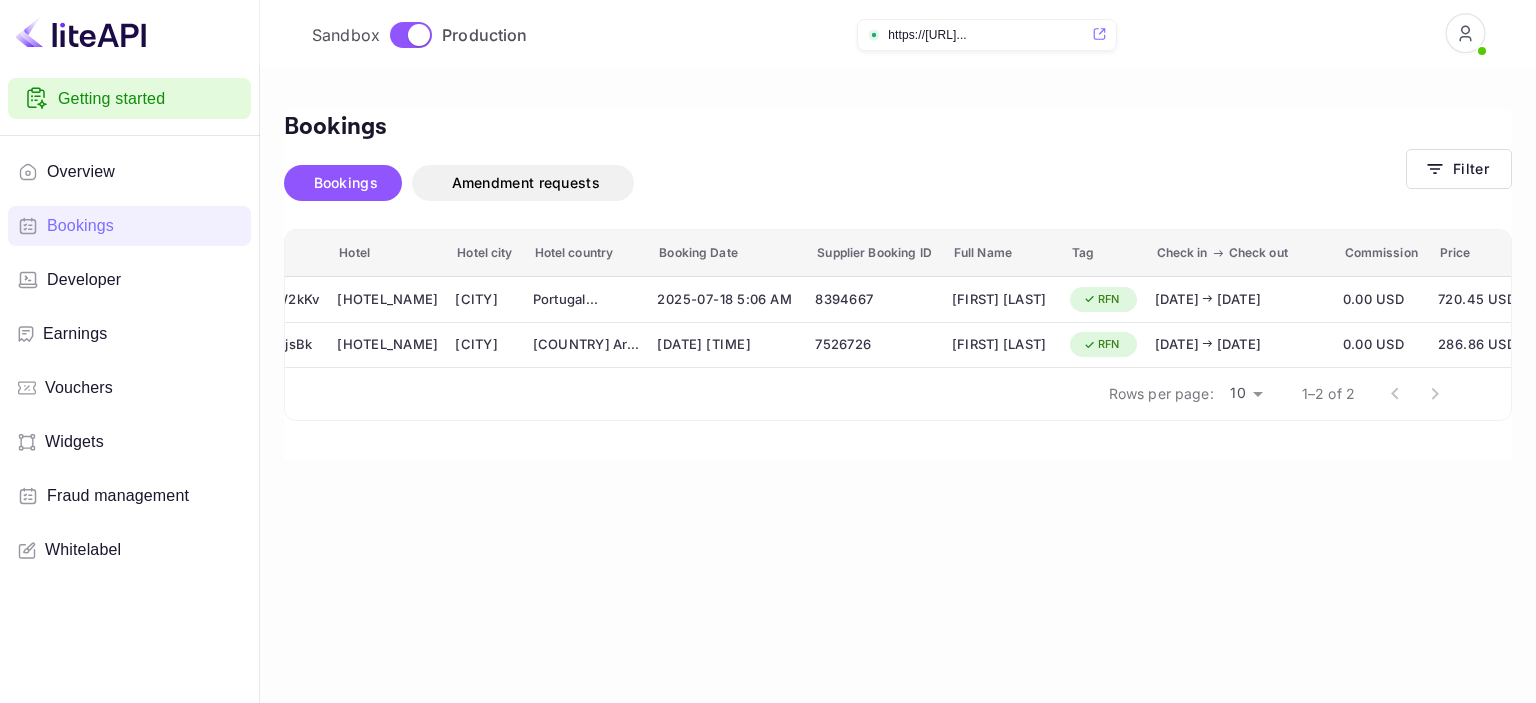 scroll, scrollTop: 0, scrollLeft: 0, axis: both 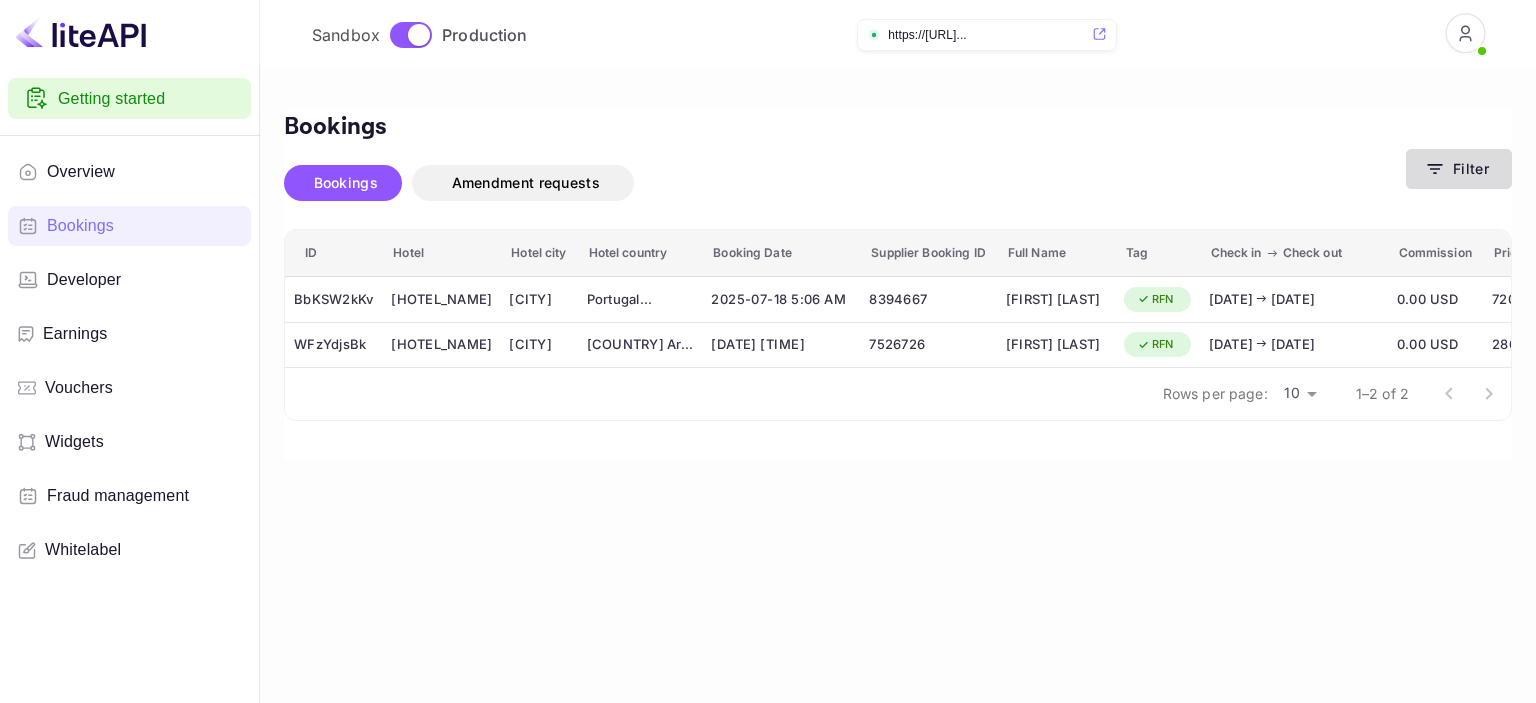 click on "Filter" at bounding box center [1459, 169] 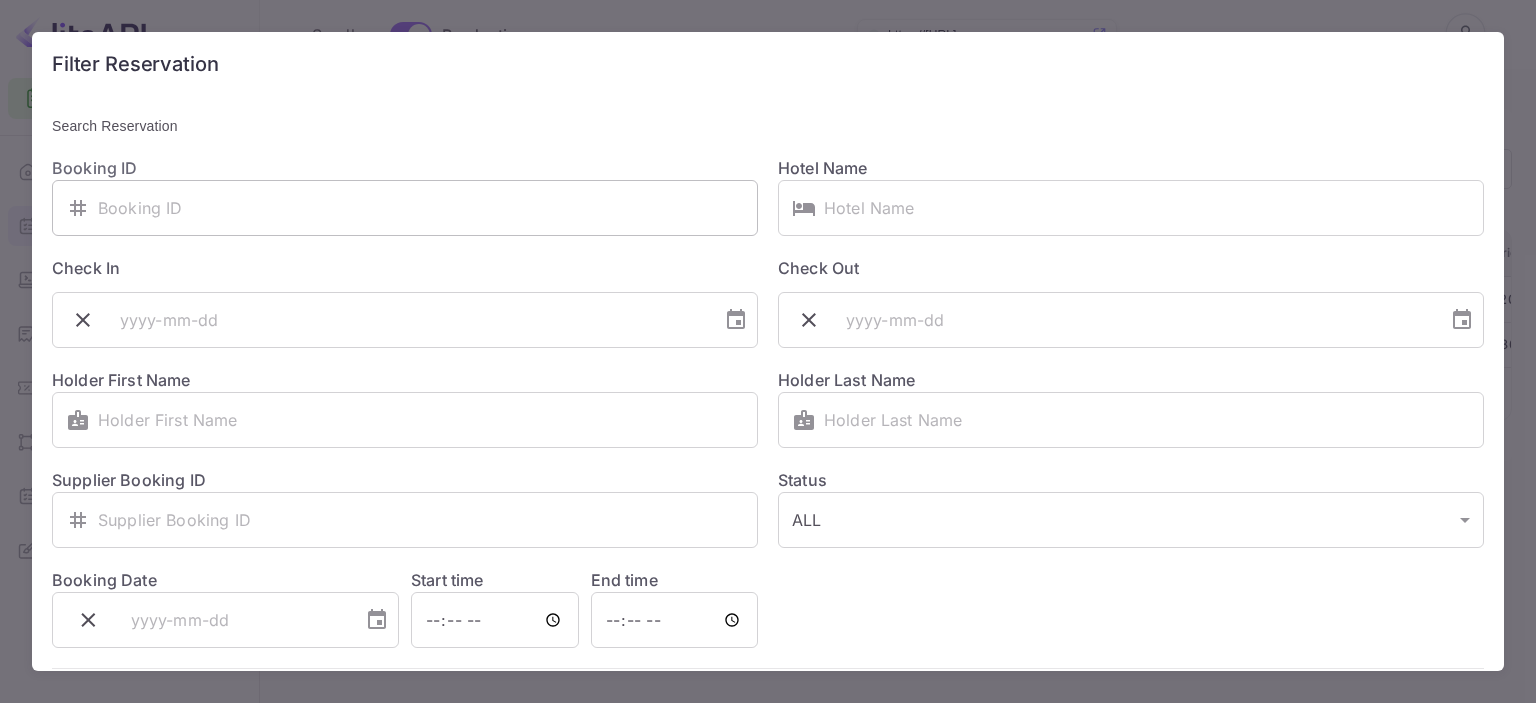 drag, startPoint x: 480, startPoint y: 243, endPoint x: 478, endPoint y: 231, distance: 12.165525 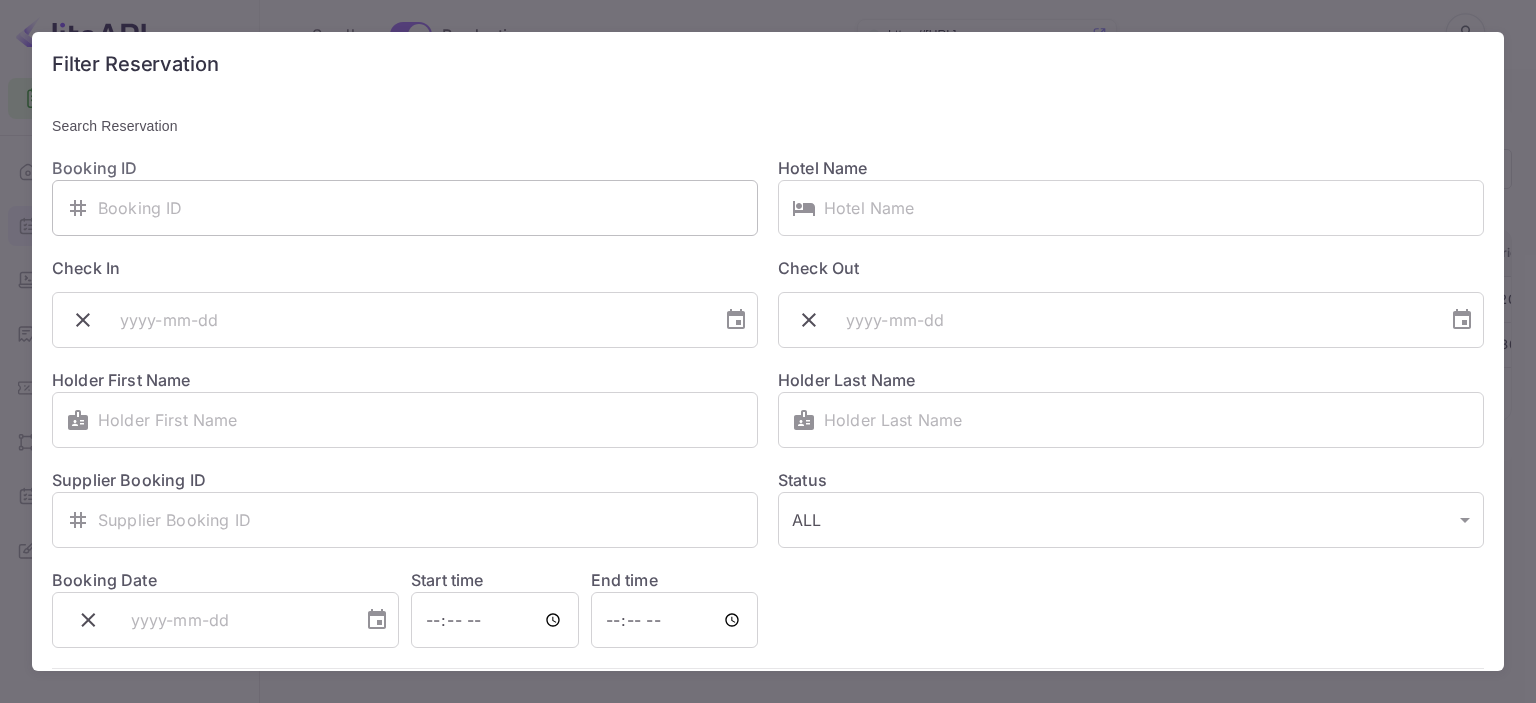 click on "Search Reservation Booking ID ​ ​ Hotel Name ​ ​ Check In ​ Check Out ​ Holder First Name ​ ​ Holder Last Name ​ ​ Supplier Booking ID ​ ​ Status ALL ALL ​ Booking Date ​ Start time ​ End time ​" at bounding box center (758, 372) 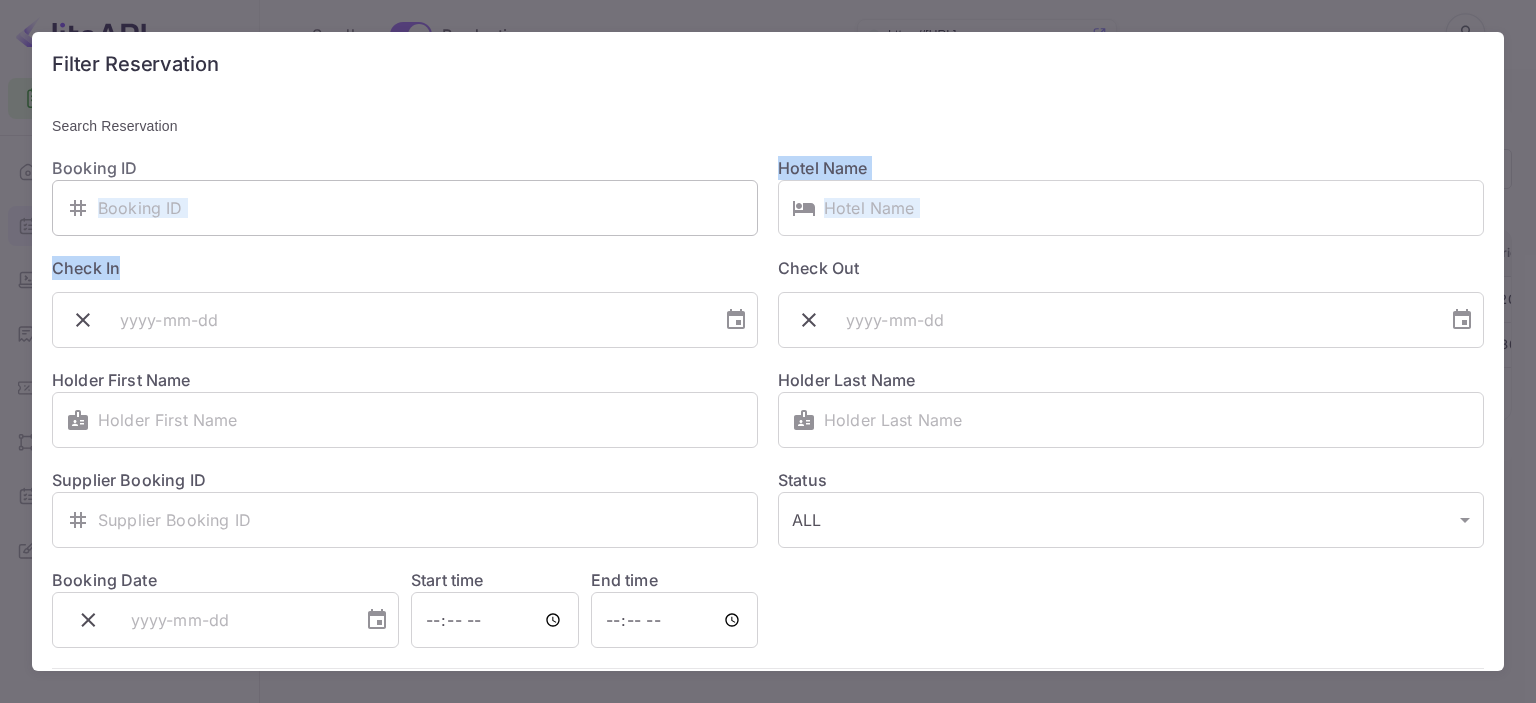 click at bounding box center (428, 208) 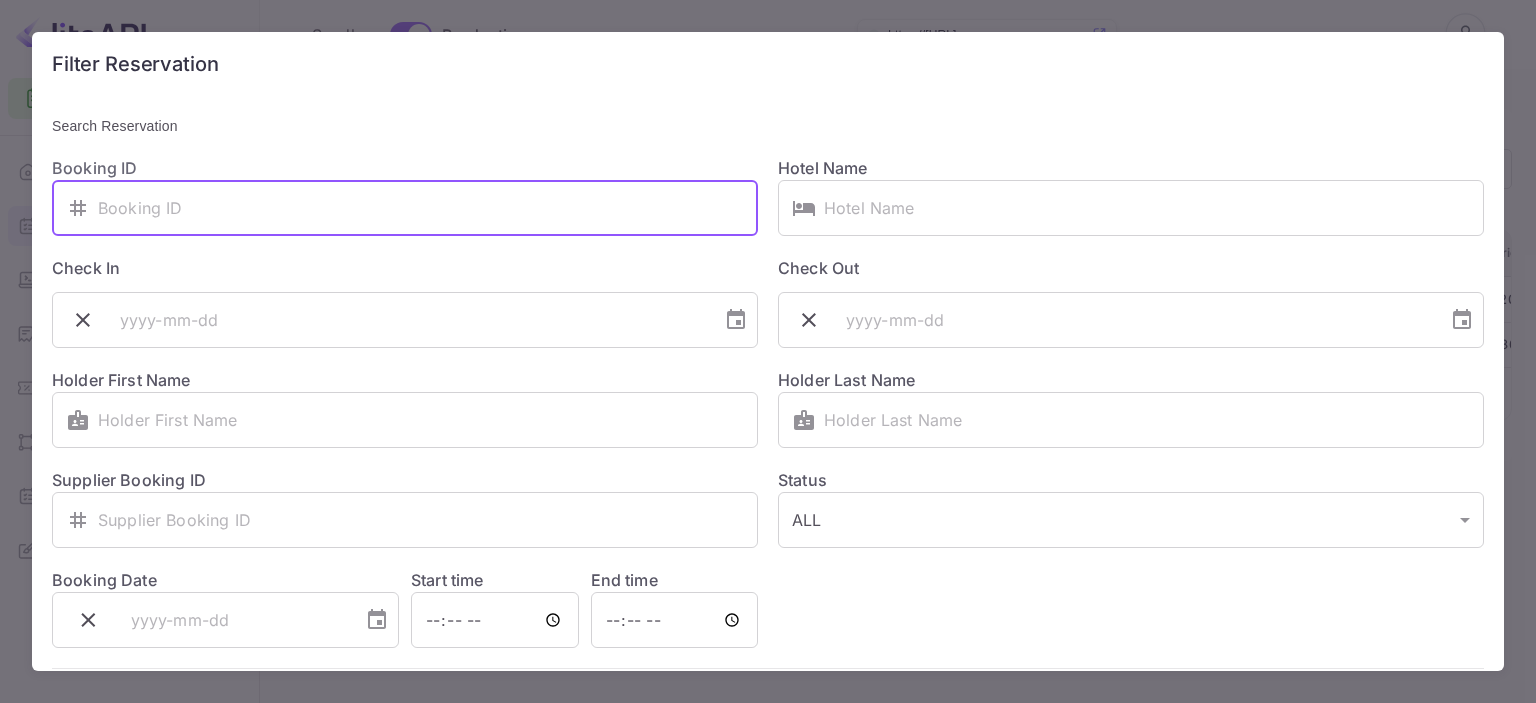 paste on "BbKSW2kKv" 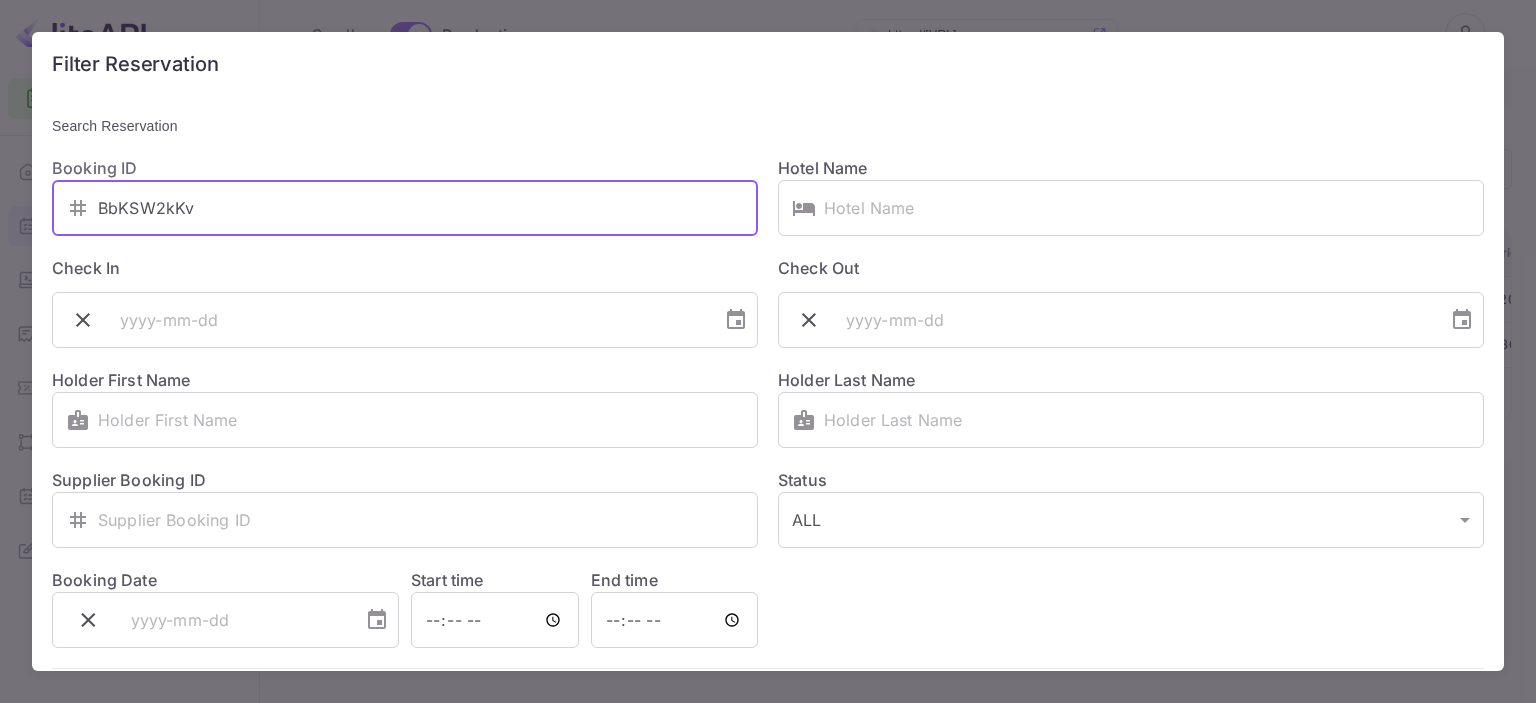 type on "BbKSW2kKv" 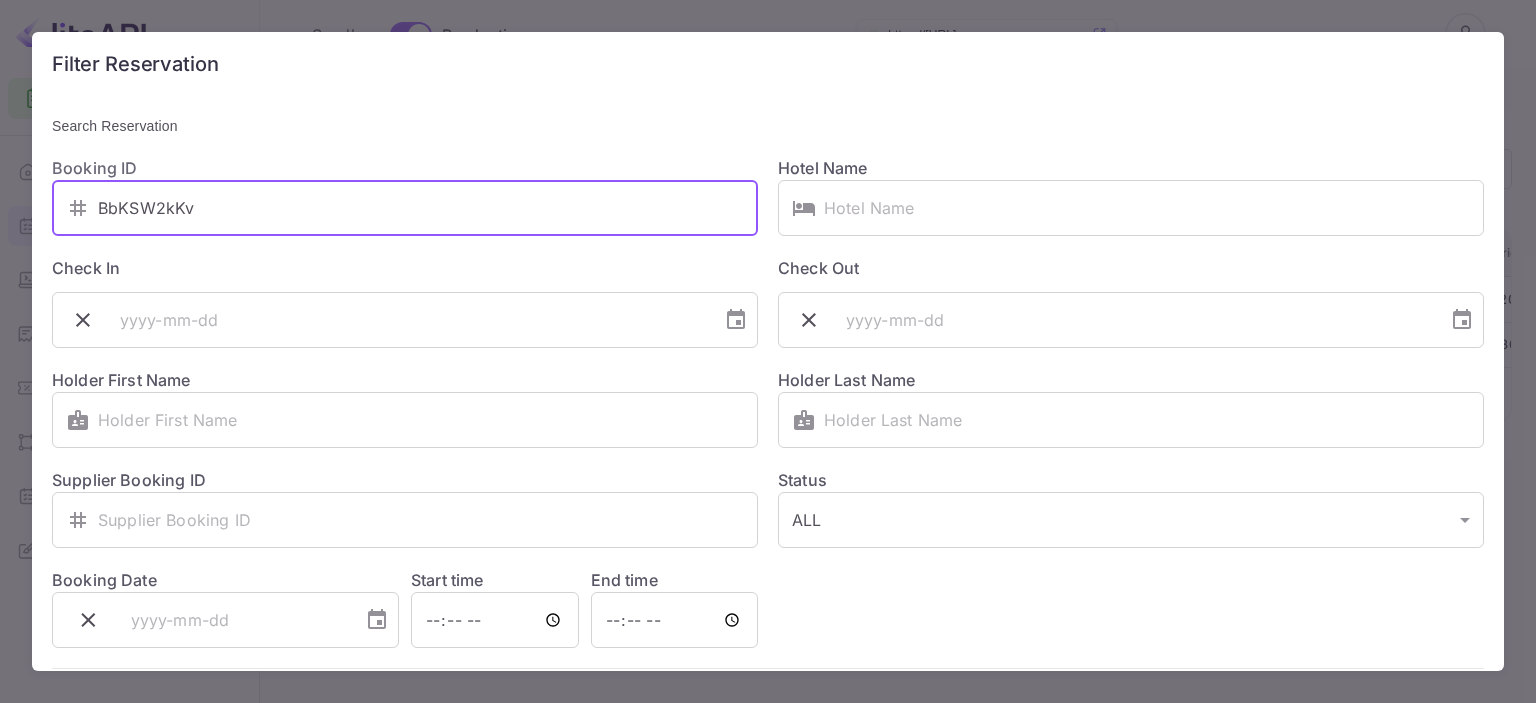 click on "Search" at bounding box center (1308, 710) 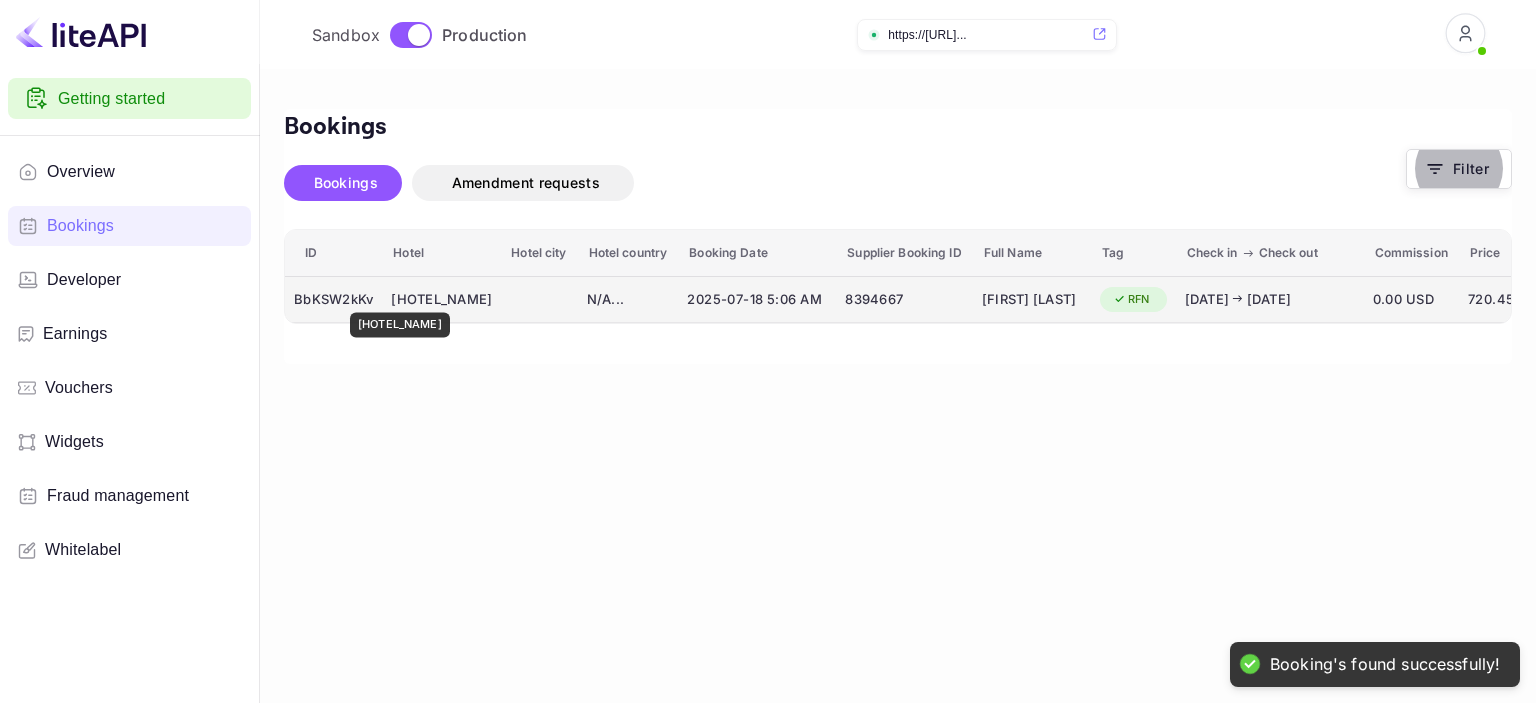click on "[HOTEL_NAME]" at bounding box center (441, 299) 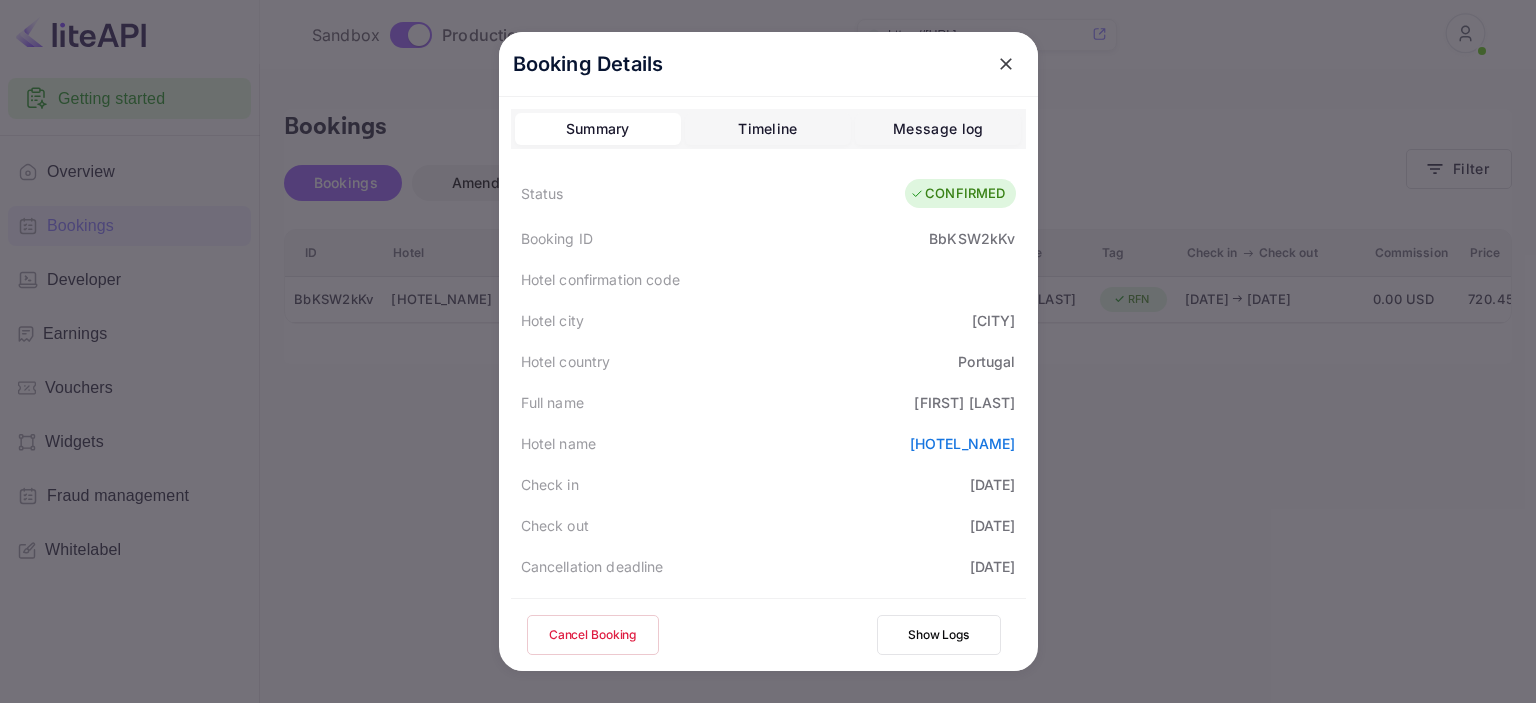 click 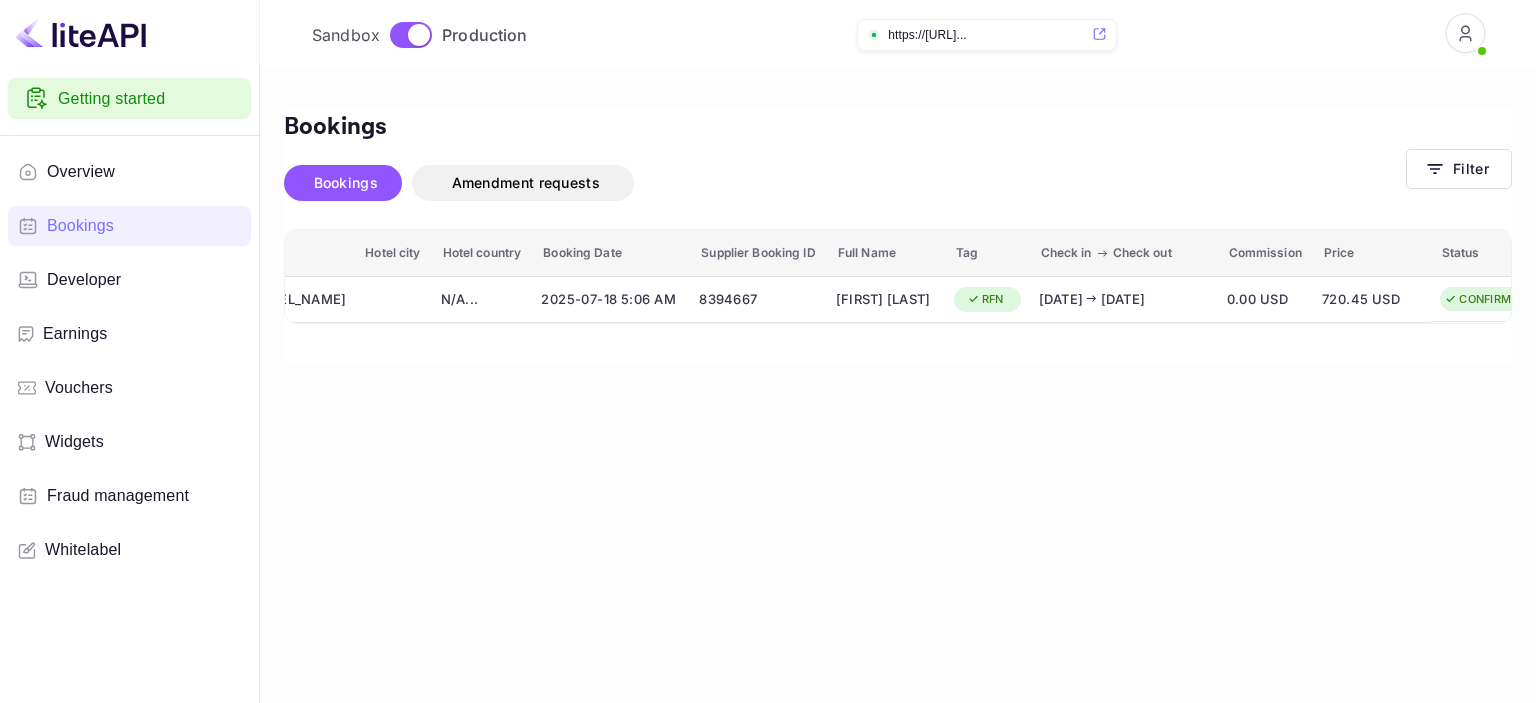scroll, scrollTop: 0, scrollLeft: 211, axis: horizontal 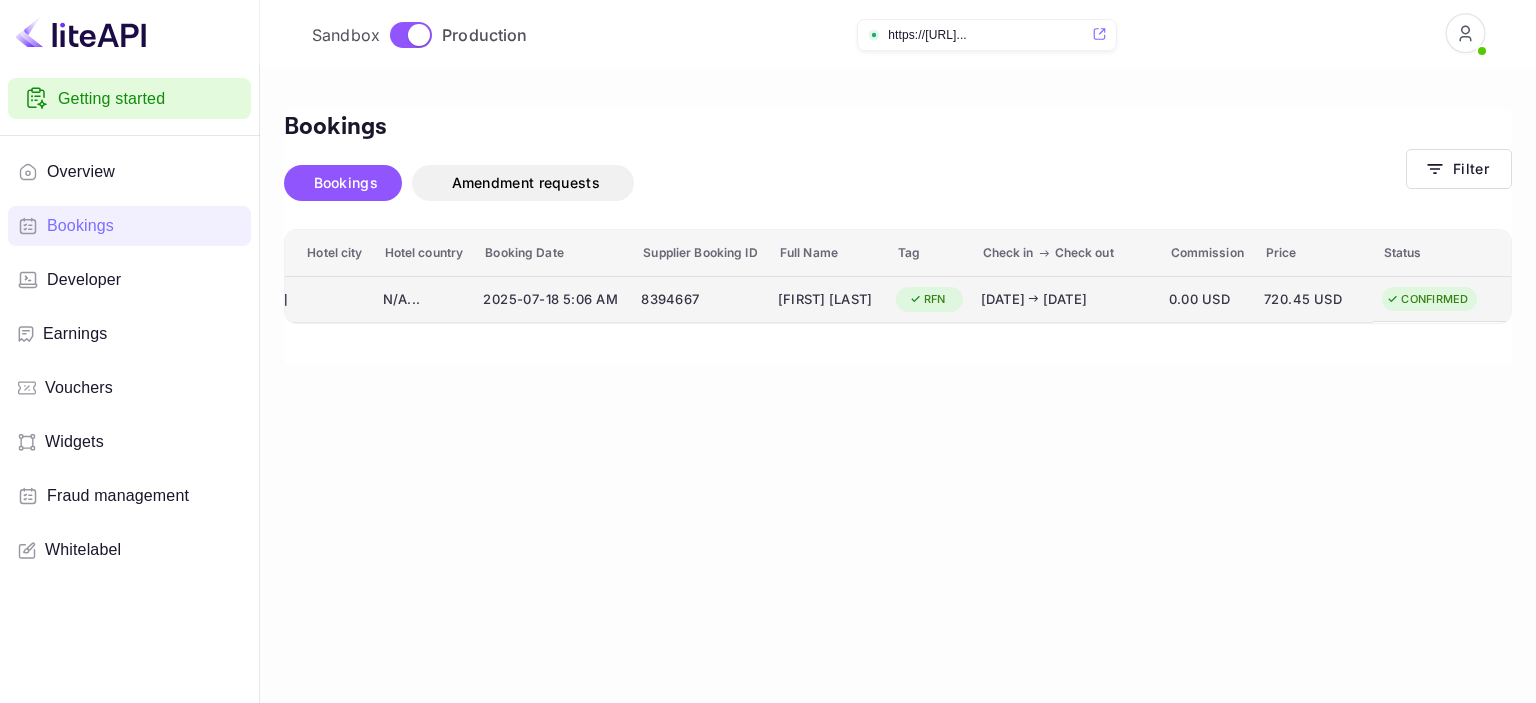 click on "CONFIRMED" at bounding box center [1427, 299] 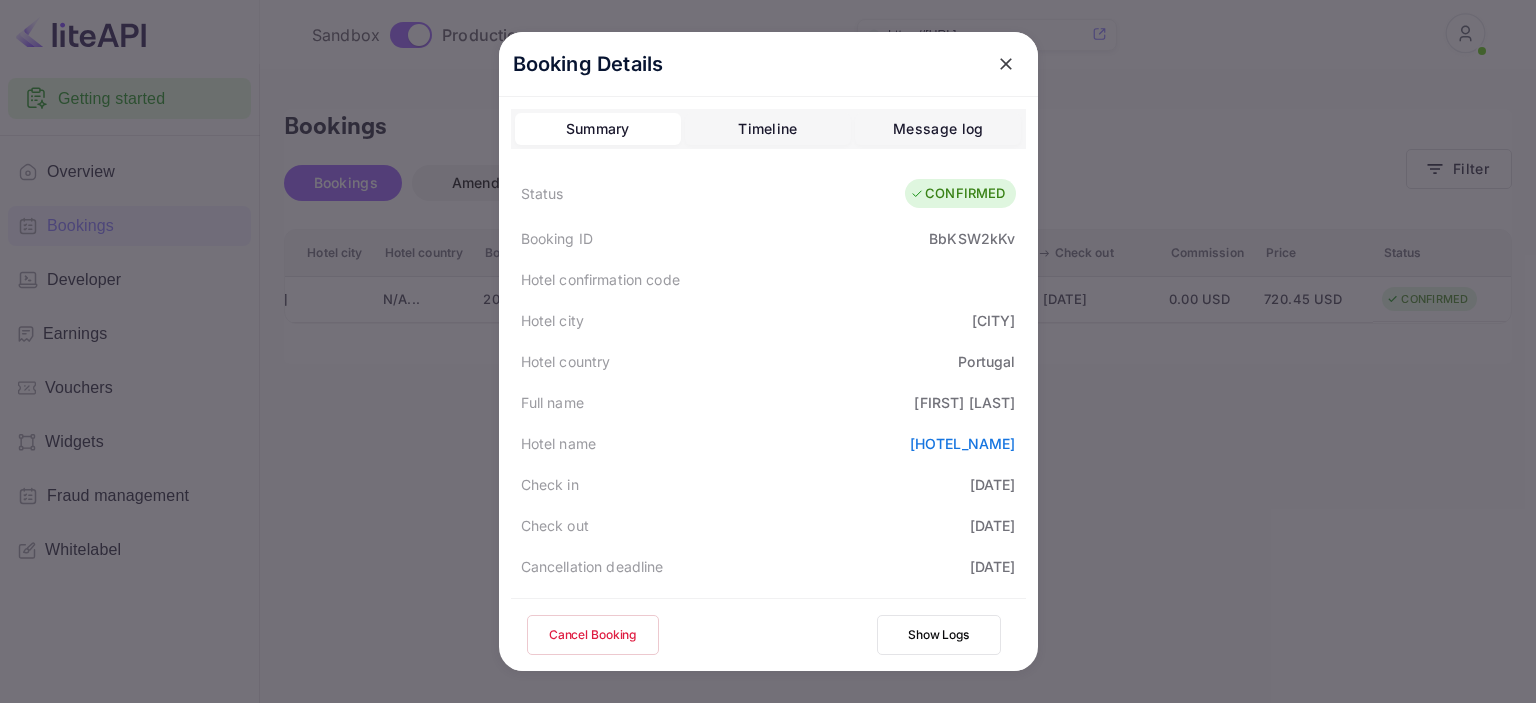 click on "Timeline" at bounding box center (767, 129) 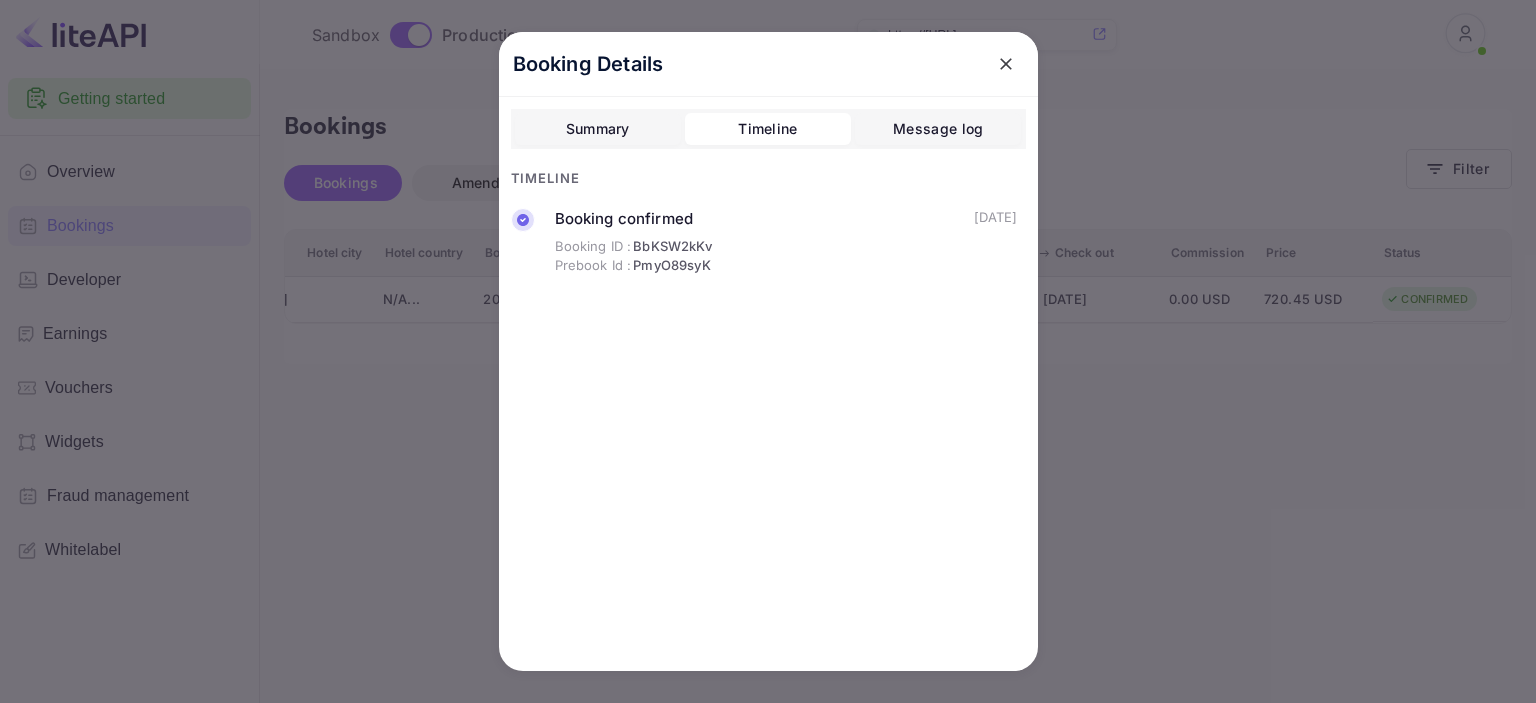 click on "Message log" at bounding box center [938, 129] 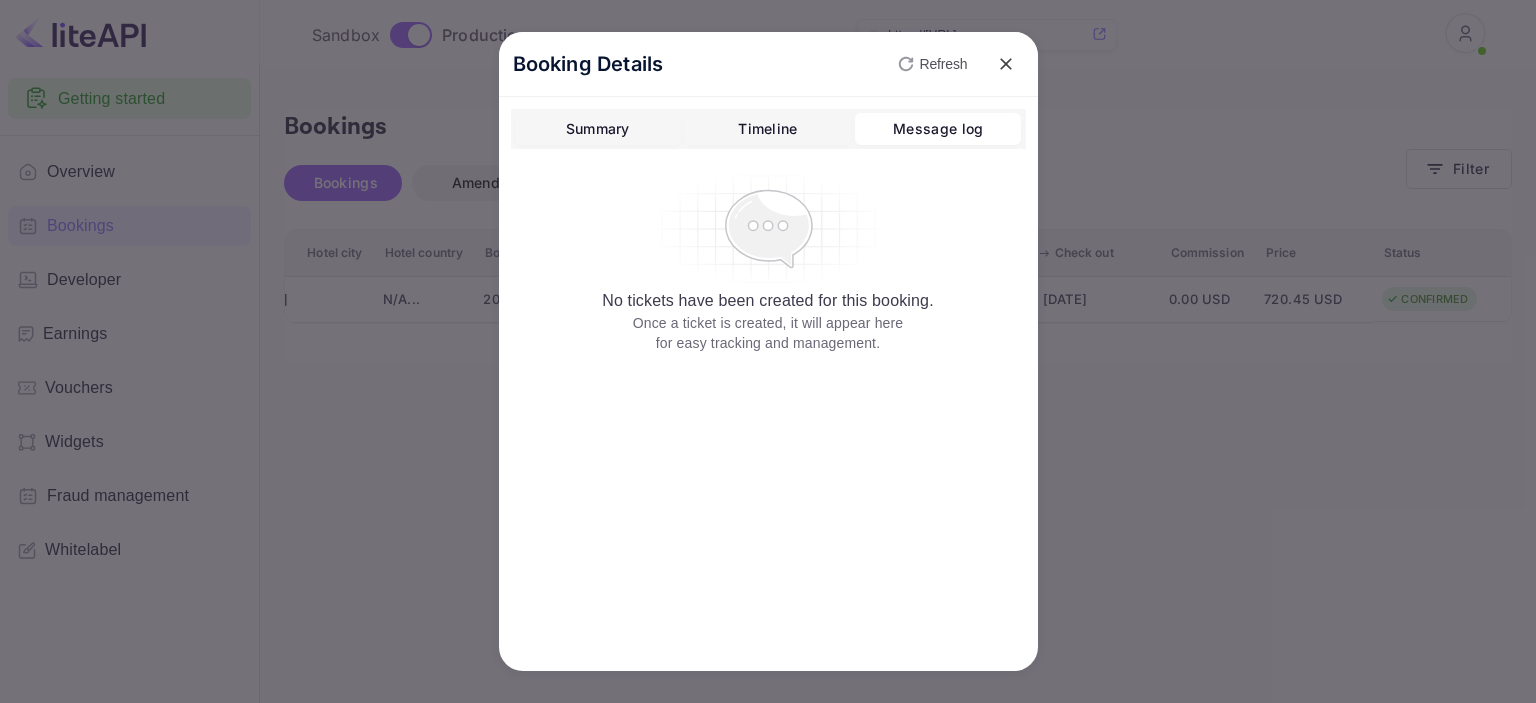click on "Timeline" at bounding box center (768, 129) 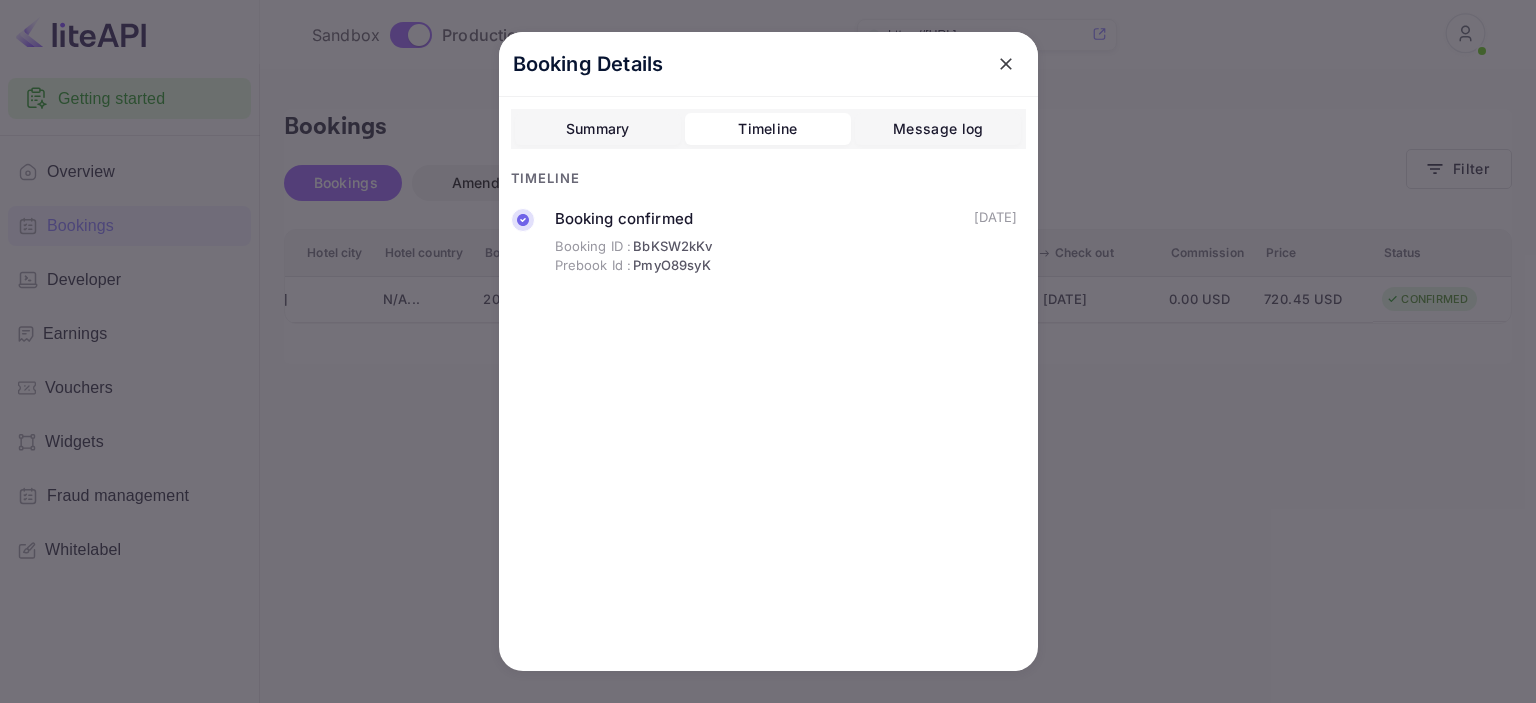 click on "Summary" at bounding box center (598, 129) 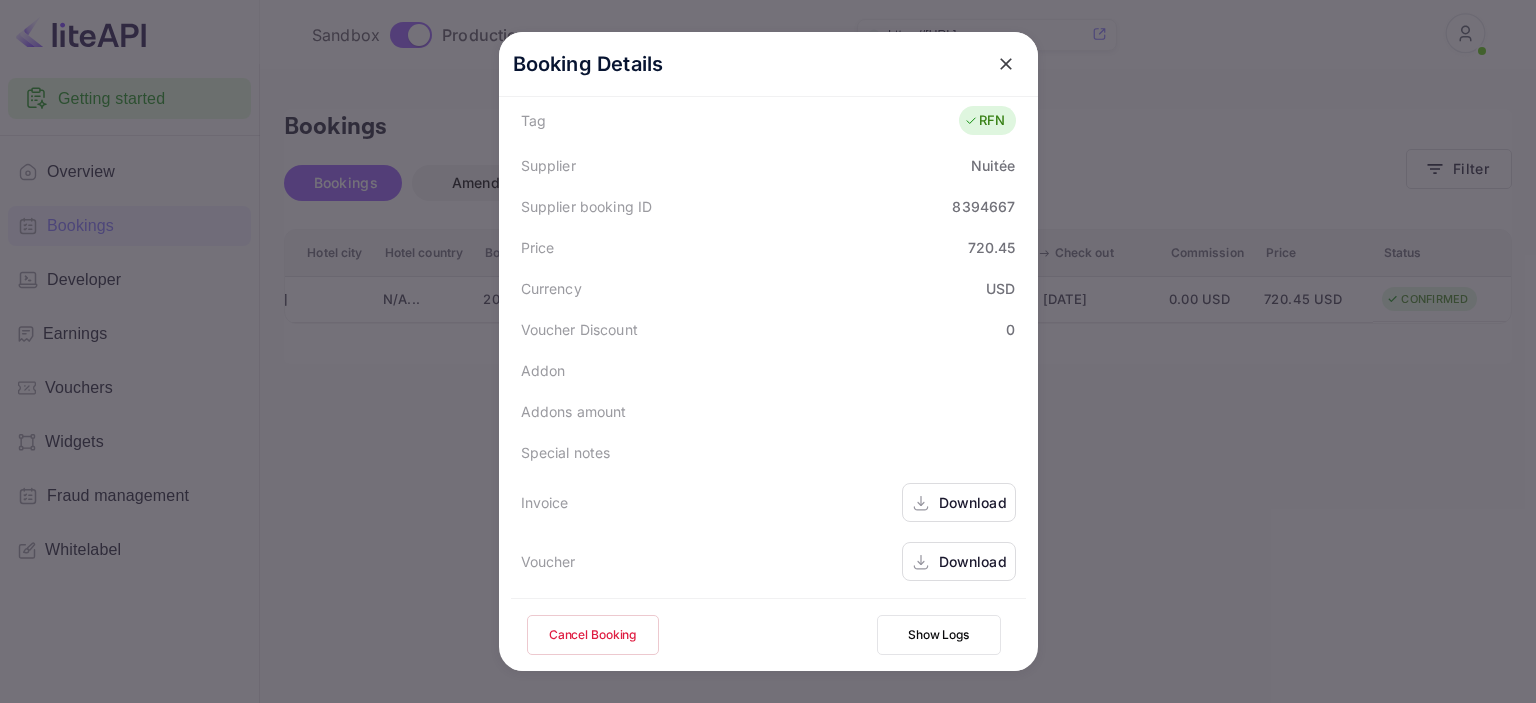 scroll, scrollTop: 0, scrollLeft: 0, axis: both 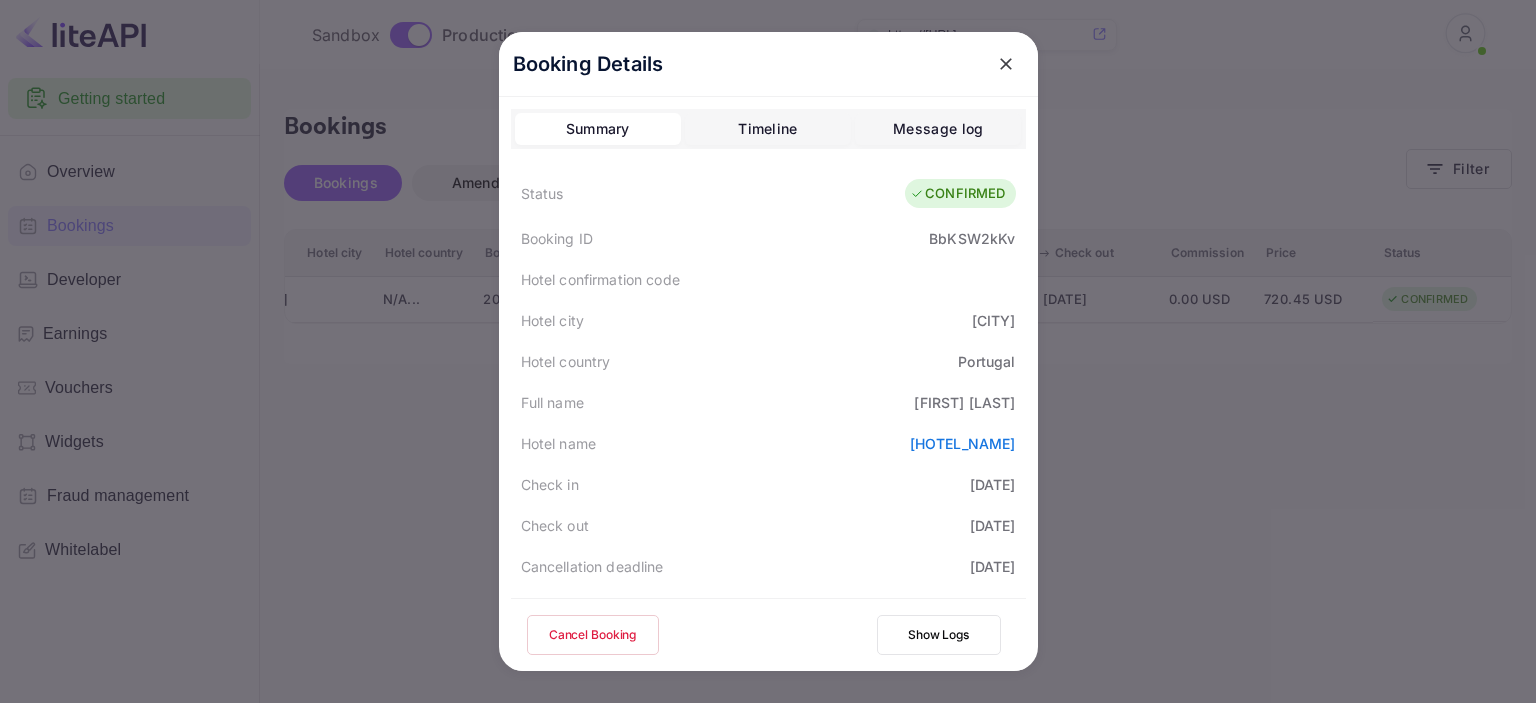 click at bounding box center [768, 351] 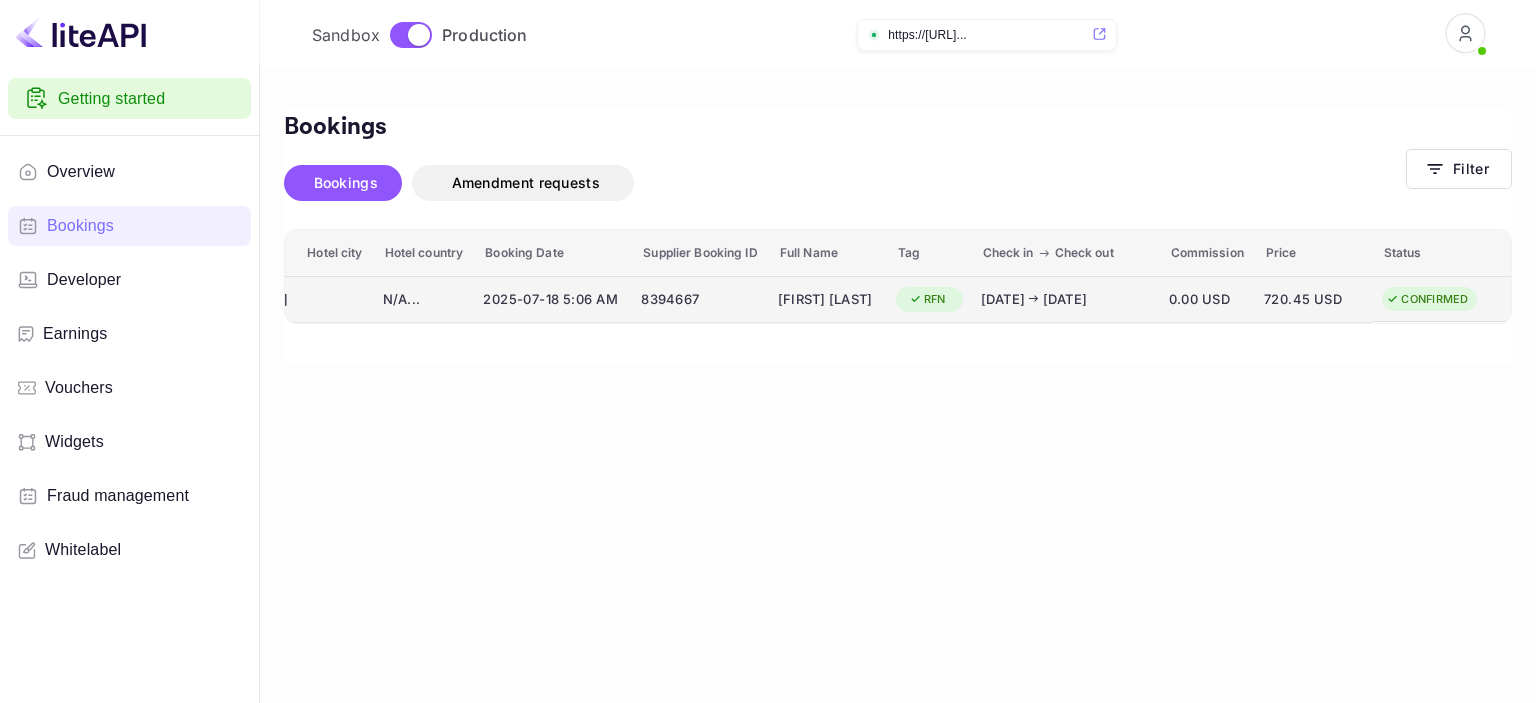 click on "[DATE]   [TIME]" at bounding box center [553, 299] 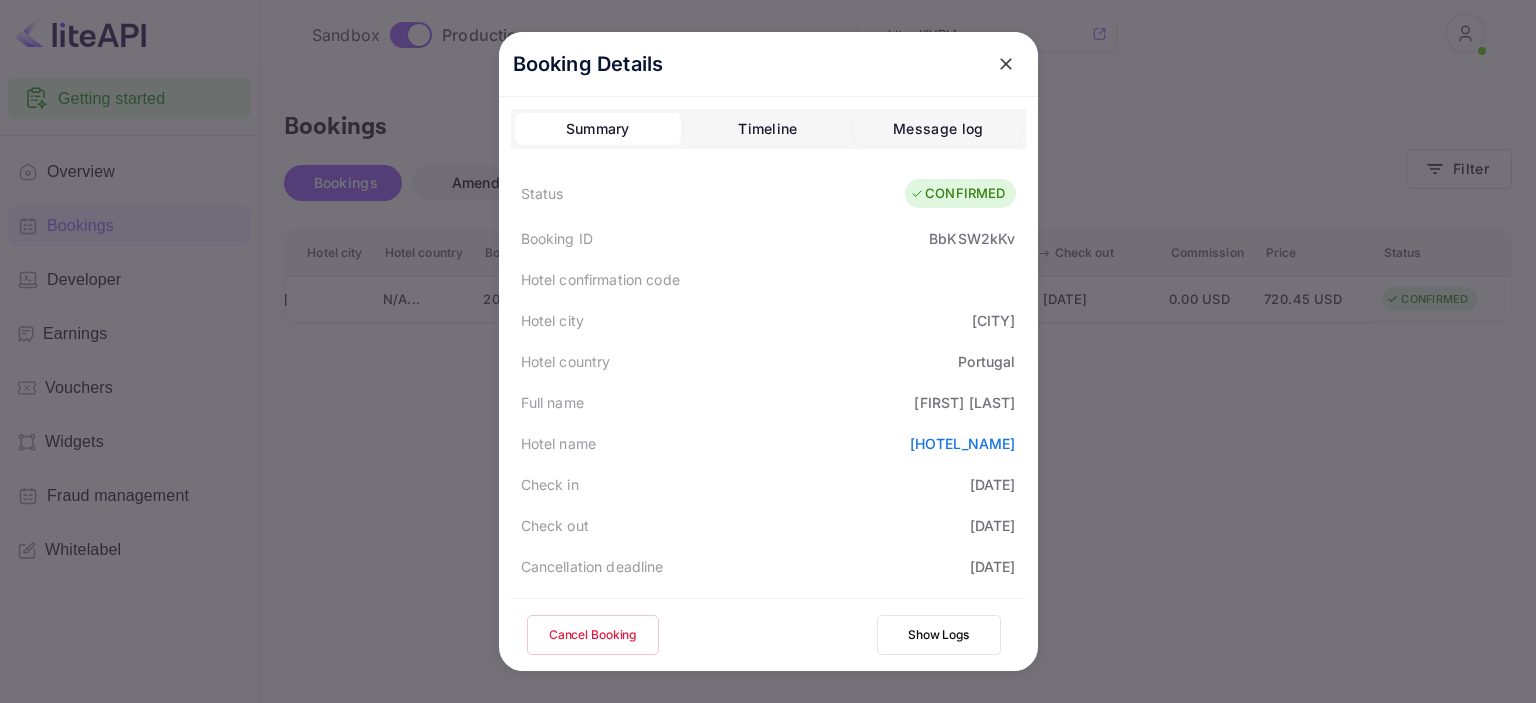 click at bounding box center [768, 351] 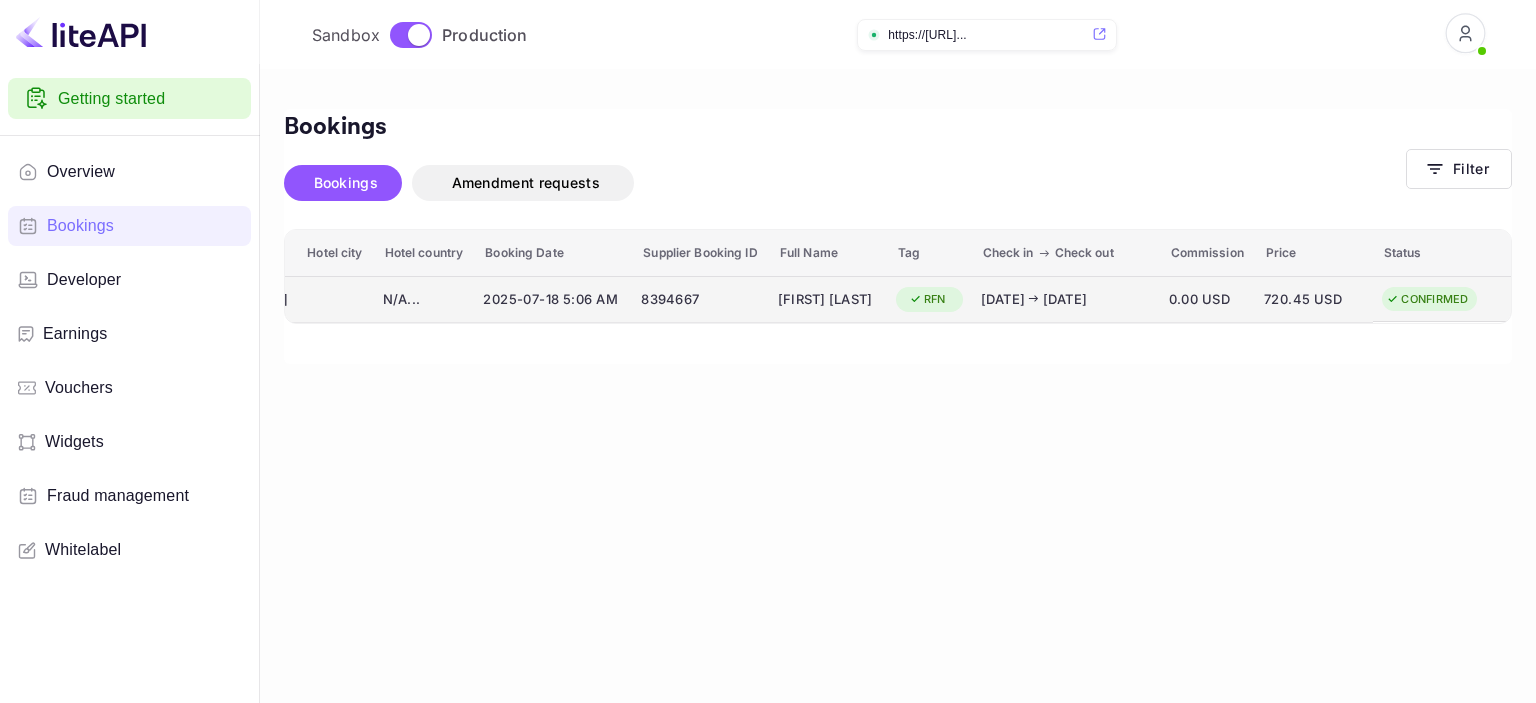 click at bounding box center [334, 299] 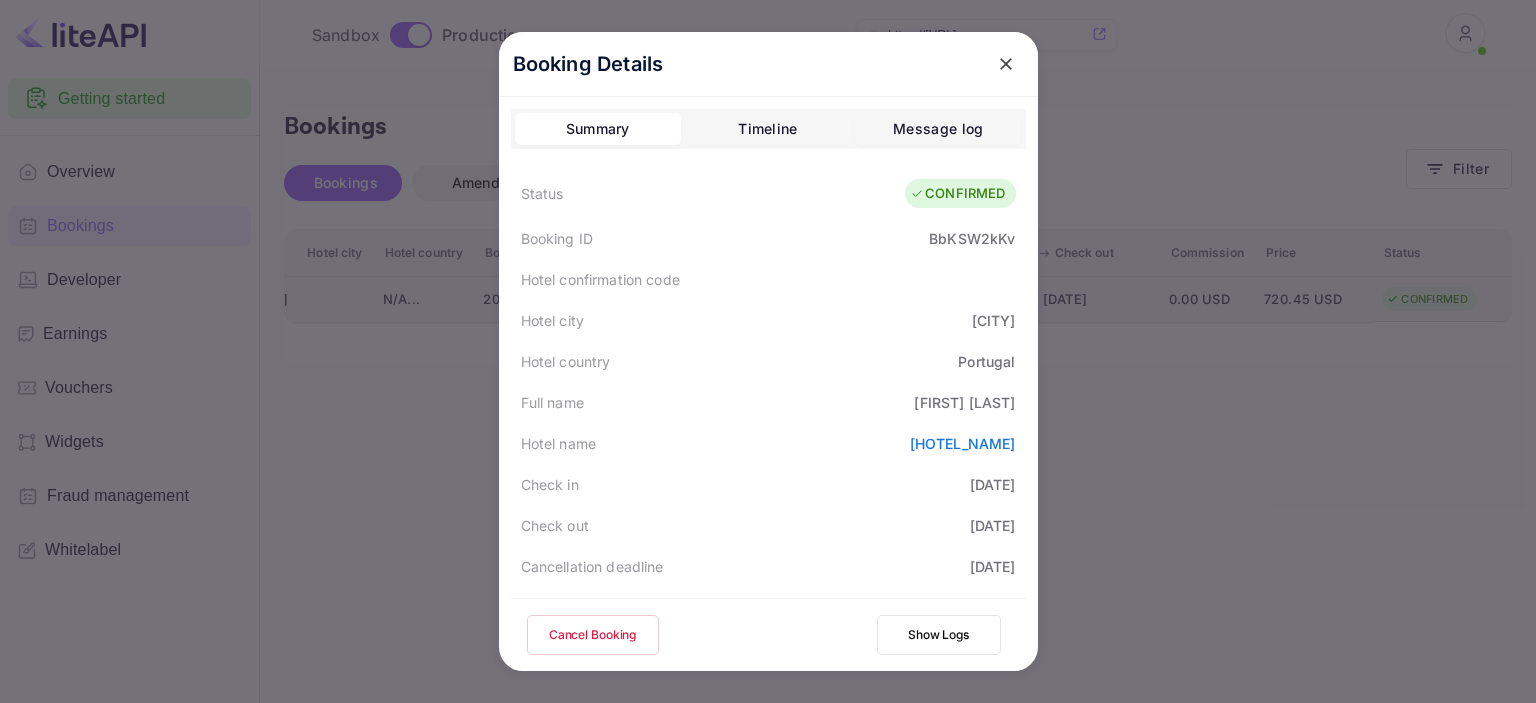 click at bounding box center (768, 351) 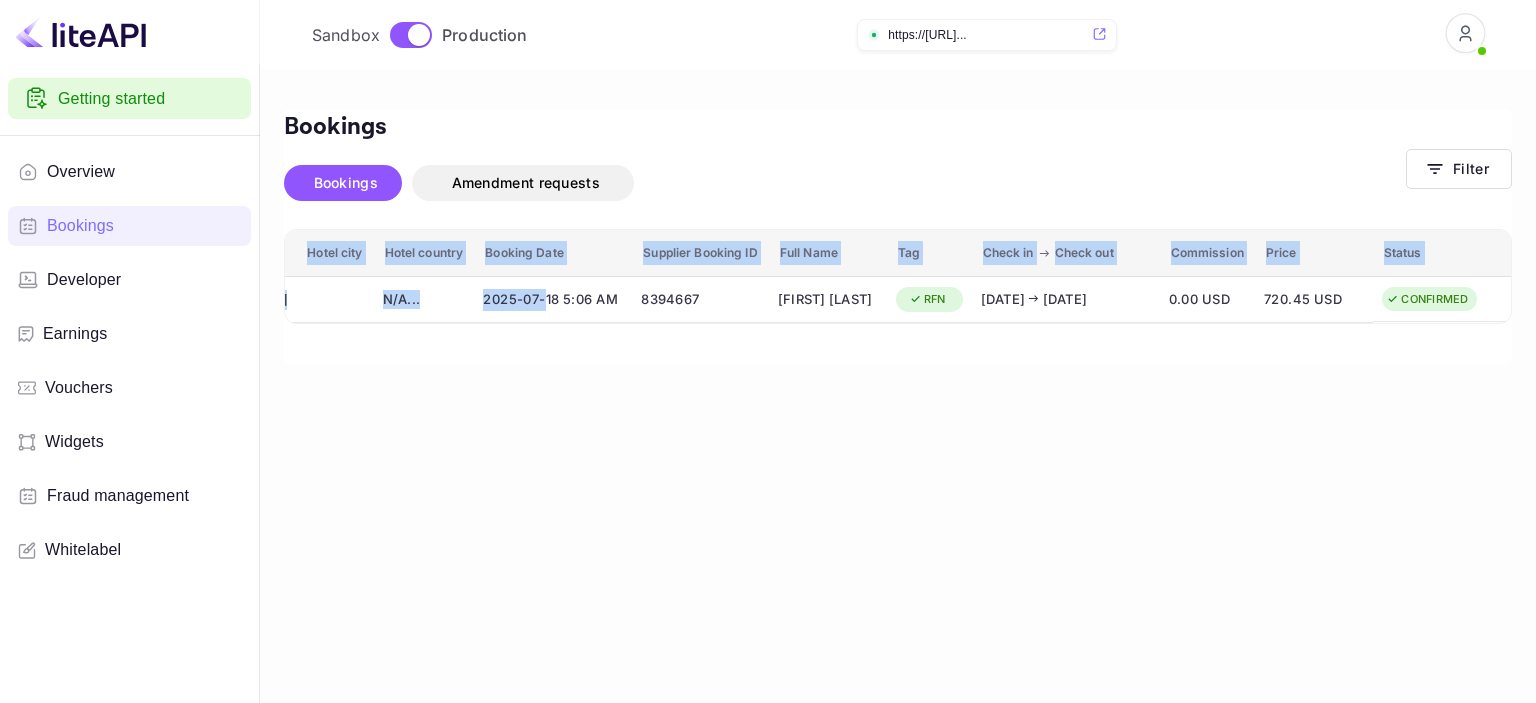 drag, startPoint x: 545, startPoint y: 320, endPoint x: 558, endPoint y: 386, distance: 67.26812 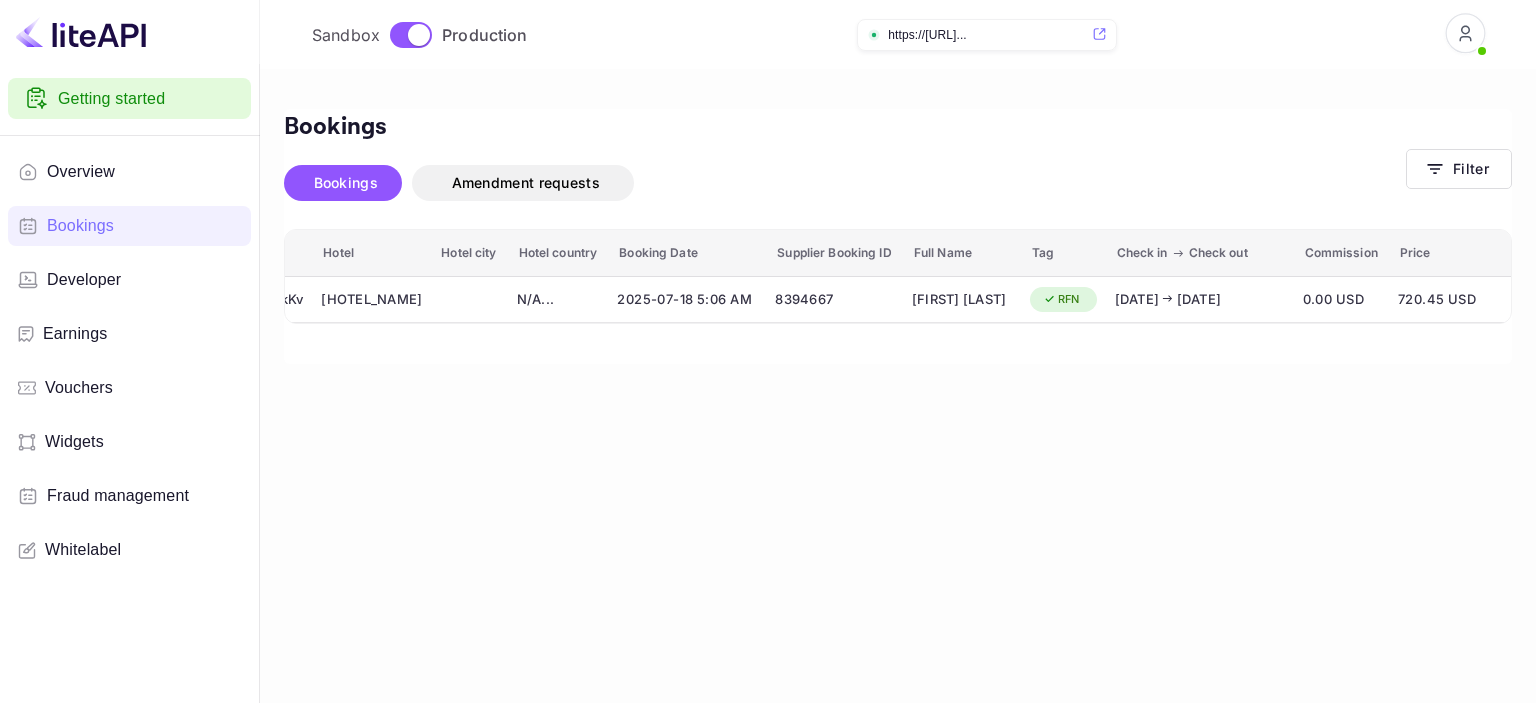 scroll, scrollTop: 0, scrollLeft: 0, axis: both 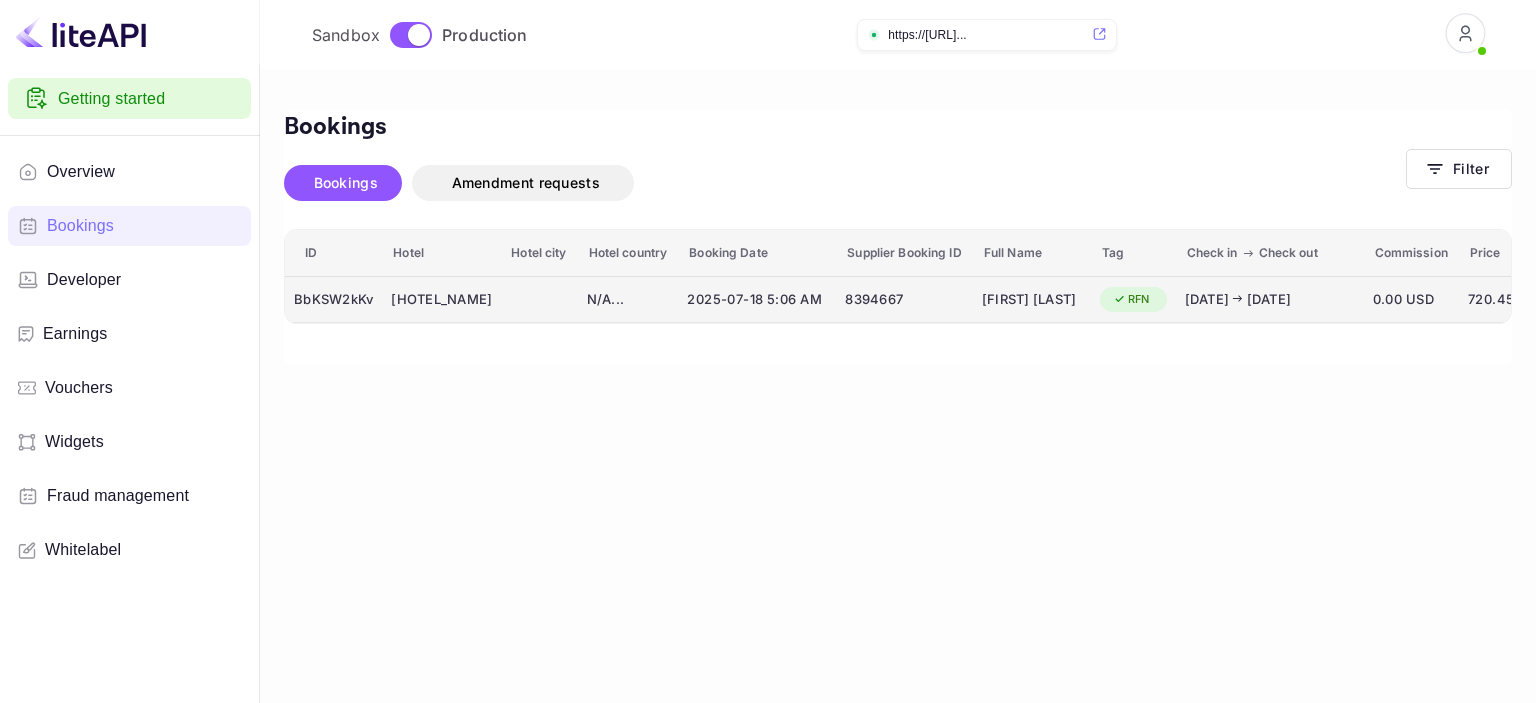 click on "BbKSW2kKv" at bounding box center [333, 299] 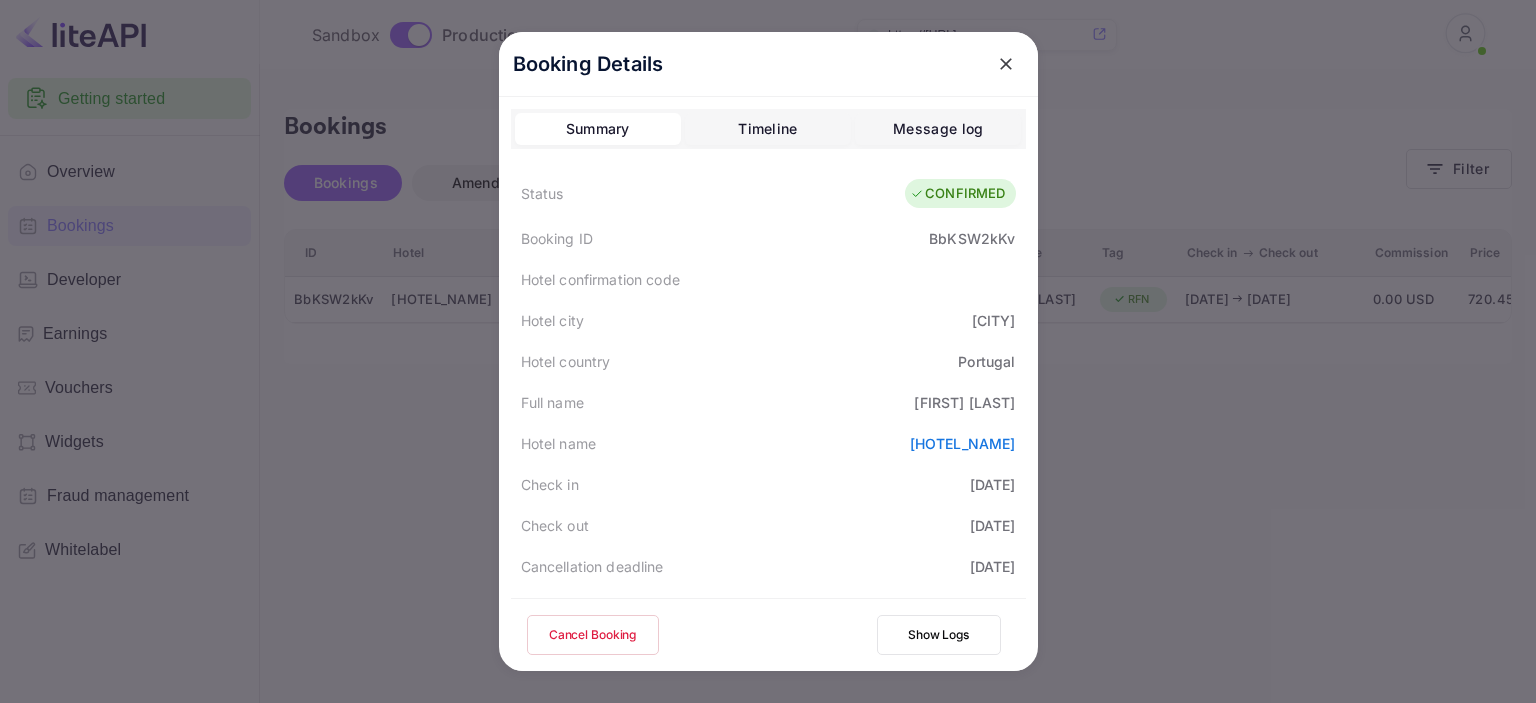 scroll, scrollTop: 548, scrollLeft: 0, axis: vertical 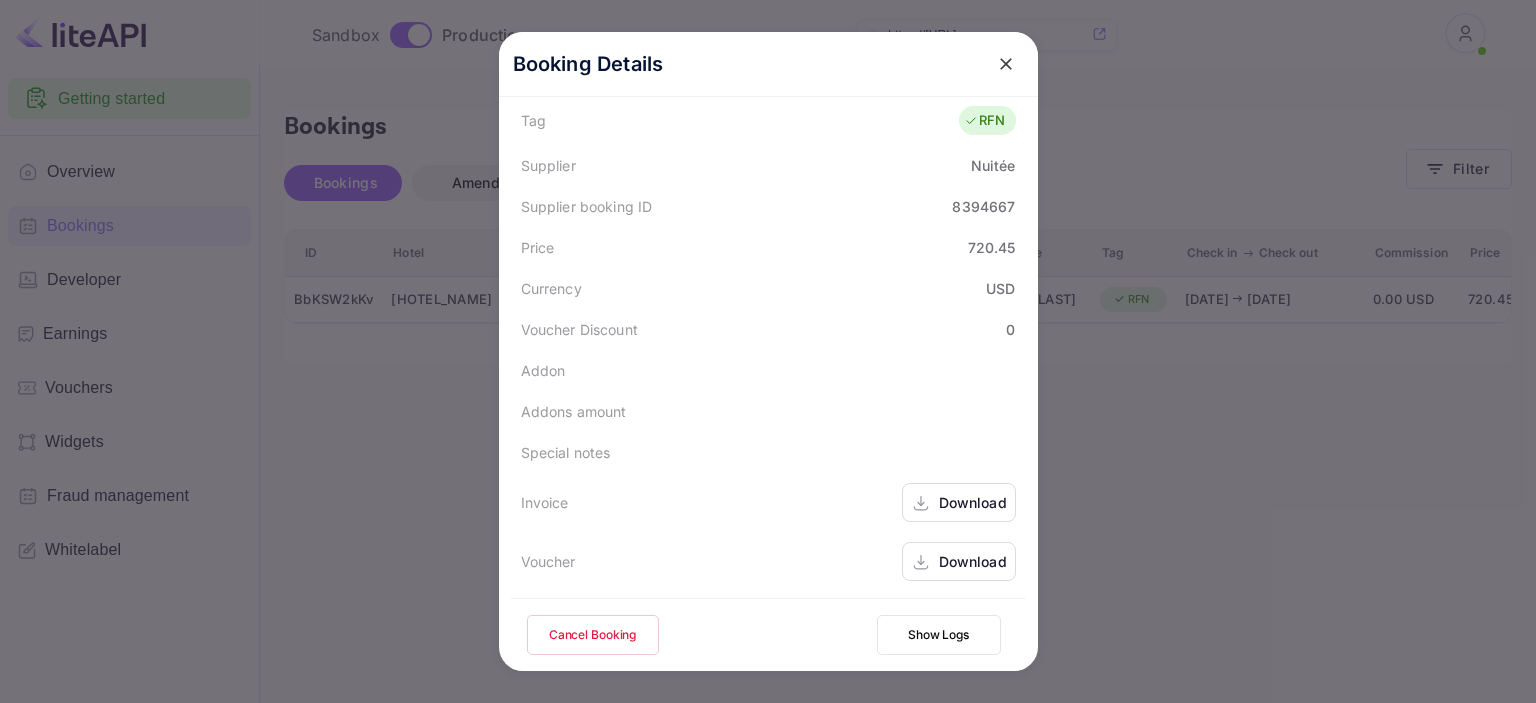 click on "Download" at bounding box center [959, 561] 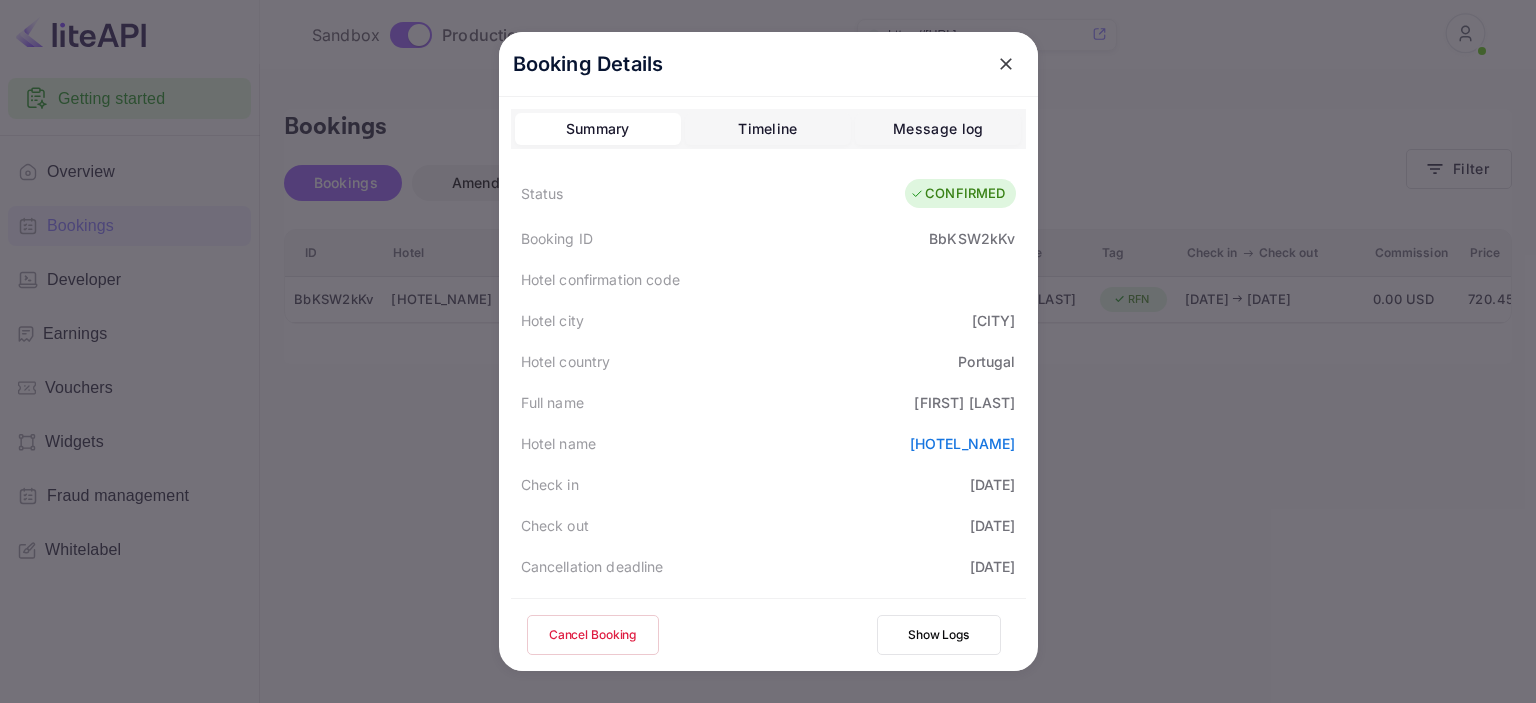 click on "BbKSW2kKv" at bounding box center [972, 238] 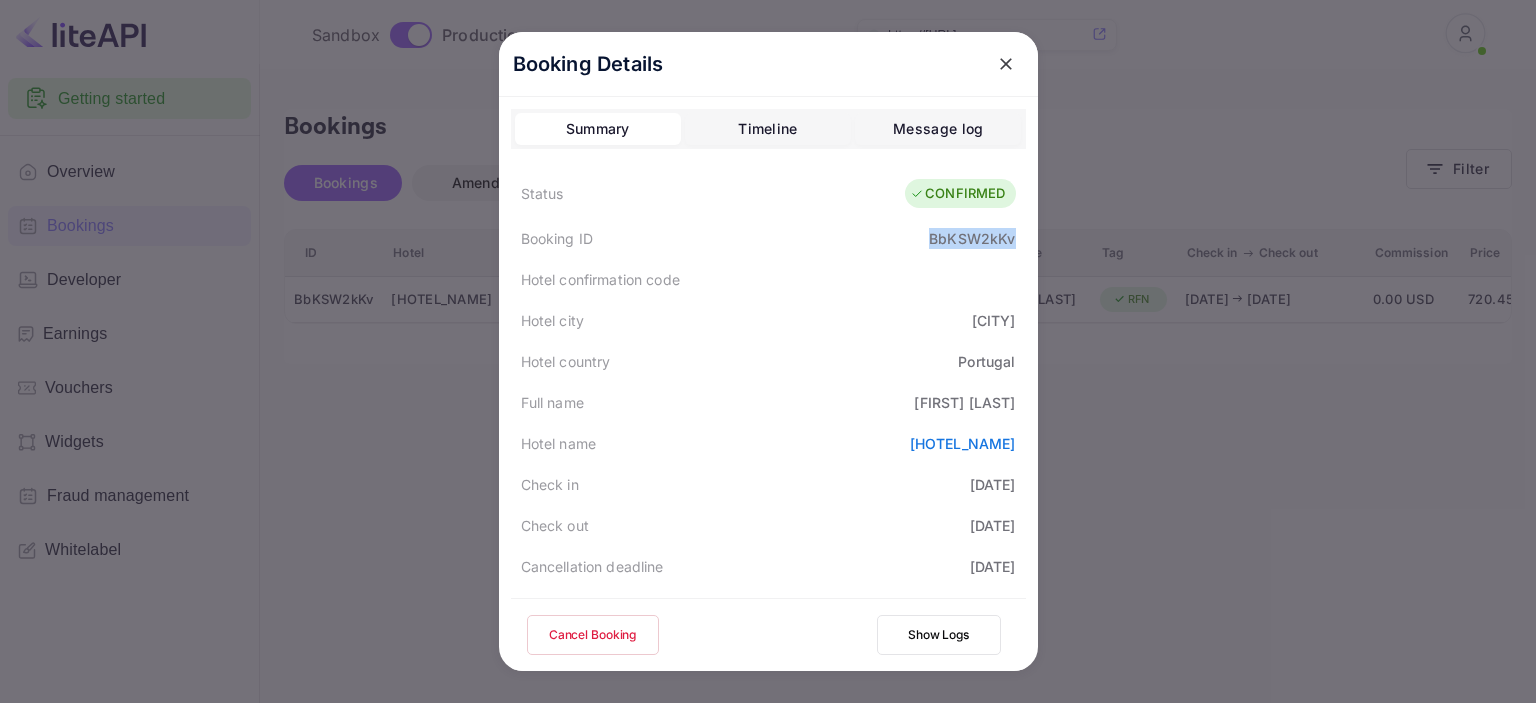 click on "BbKSW2kKv" at bounding box center (972, 238) 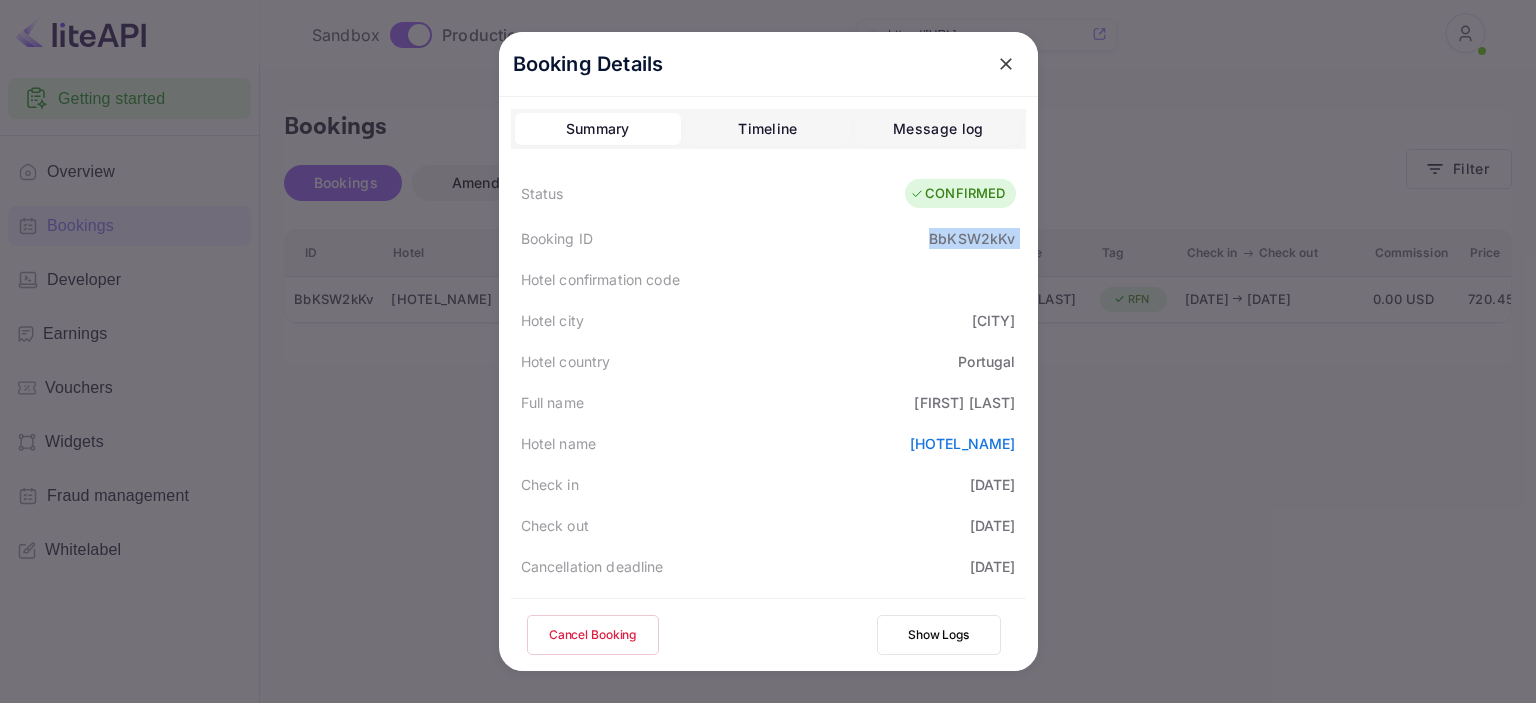 click on "Show Logs" at bounding box center (939, 635) 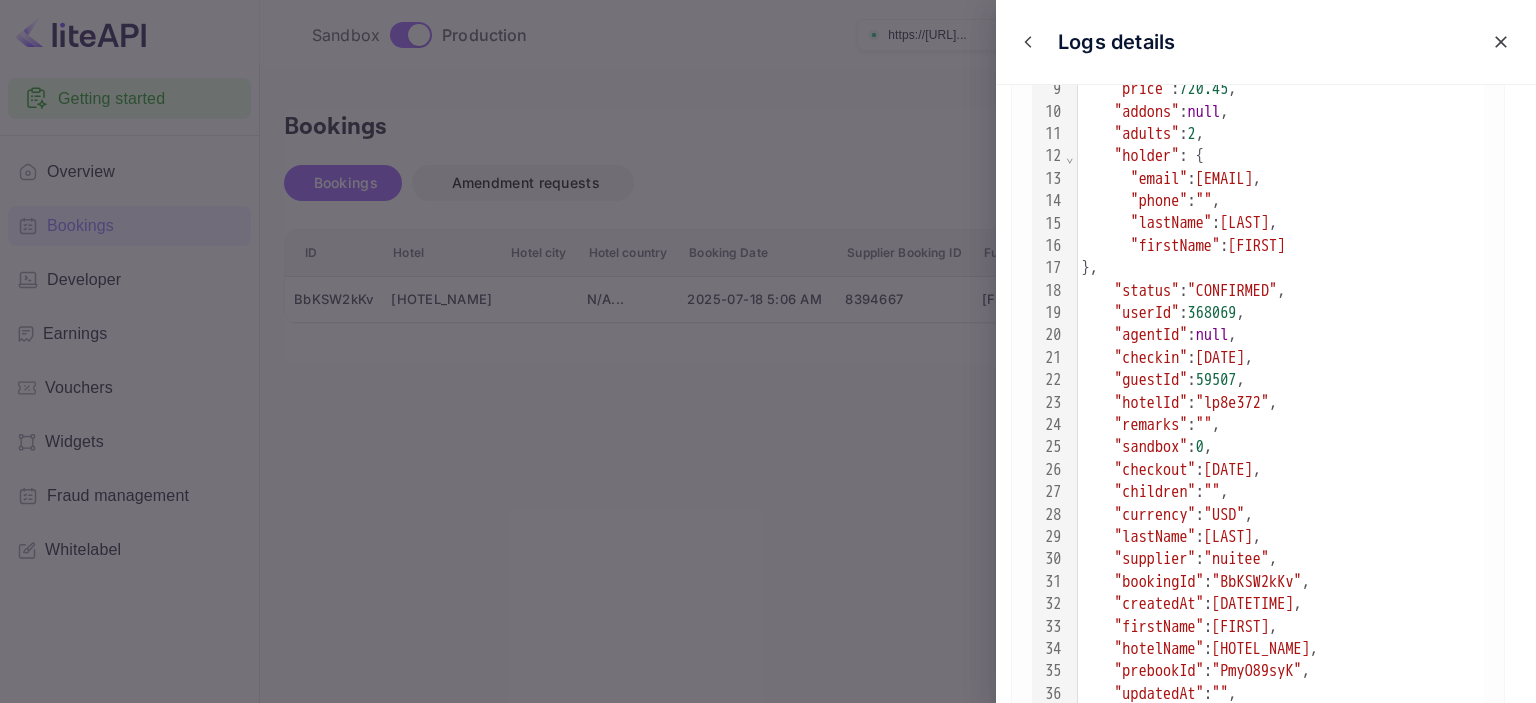 scroll, scrollTop: 200, scrollLeft: 0, axis: vertical 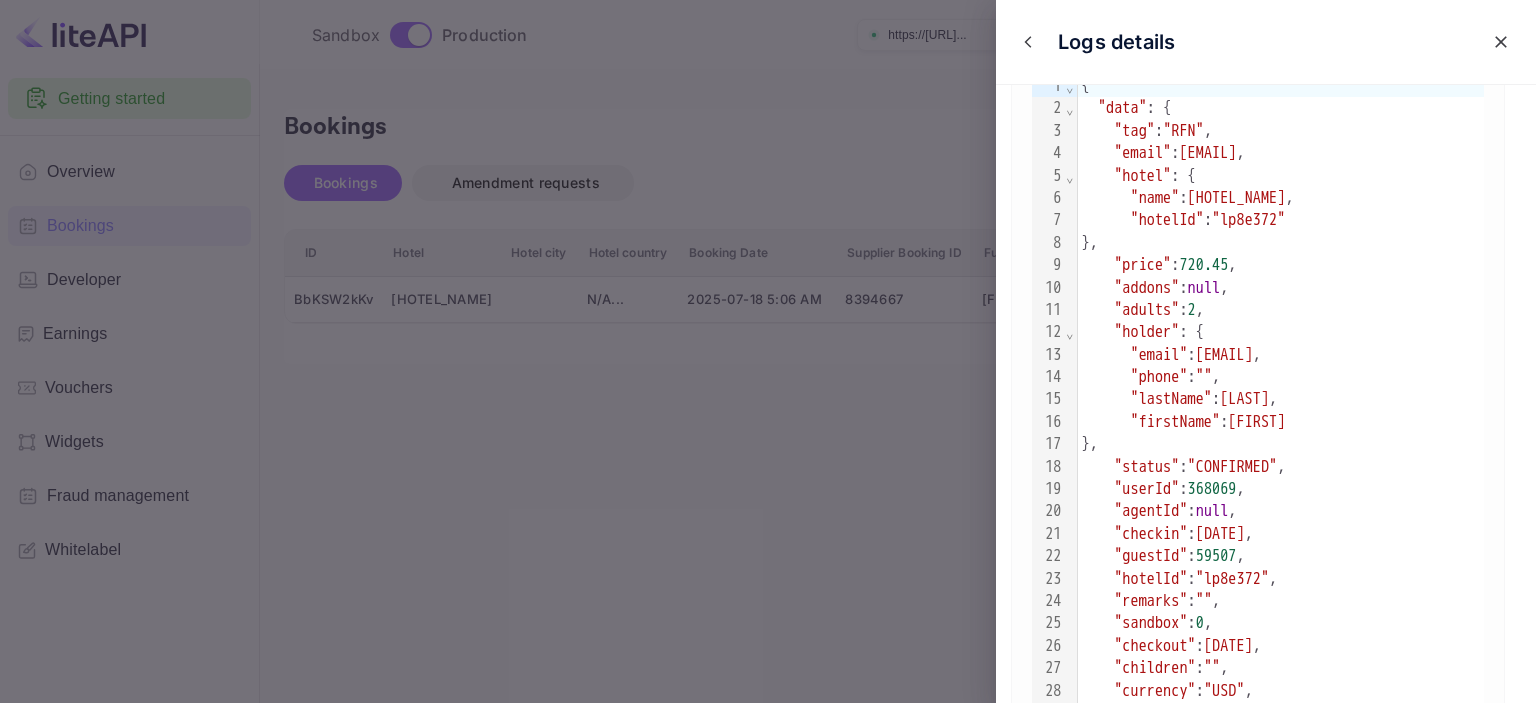 click at bounding box center (768, 351) 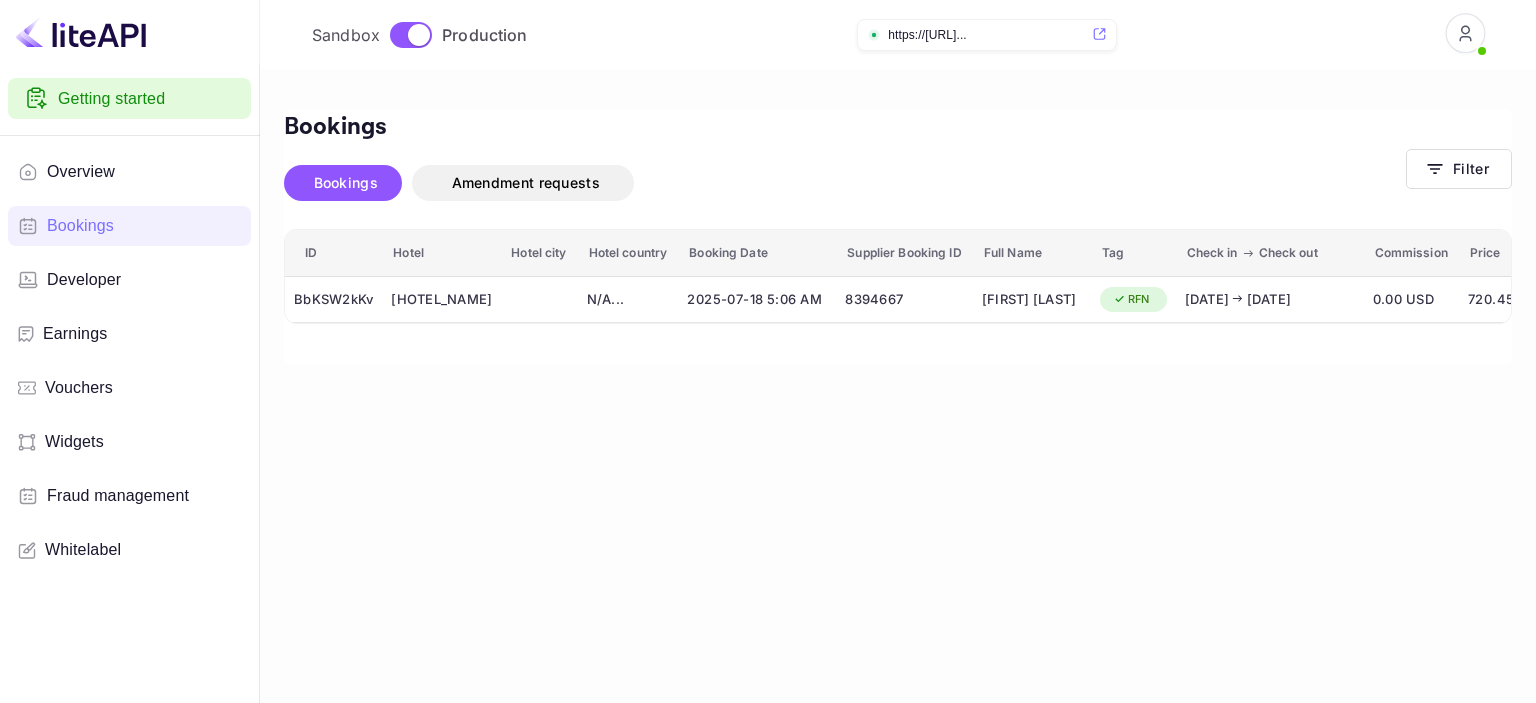 drag, startPoint x: 792, startPoint y: 495, endPoint x: 812, endPoint y: 475, distance: 28.284271 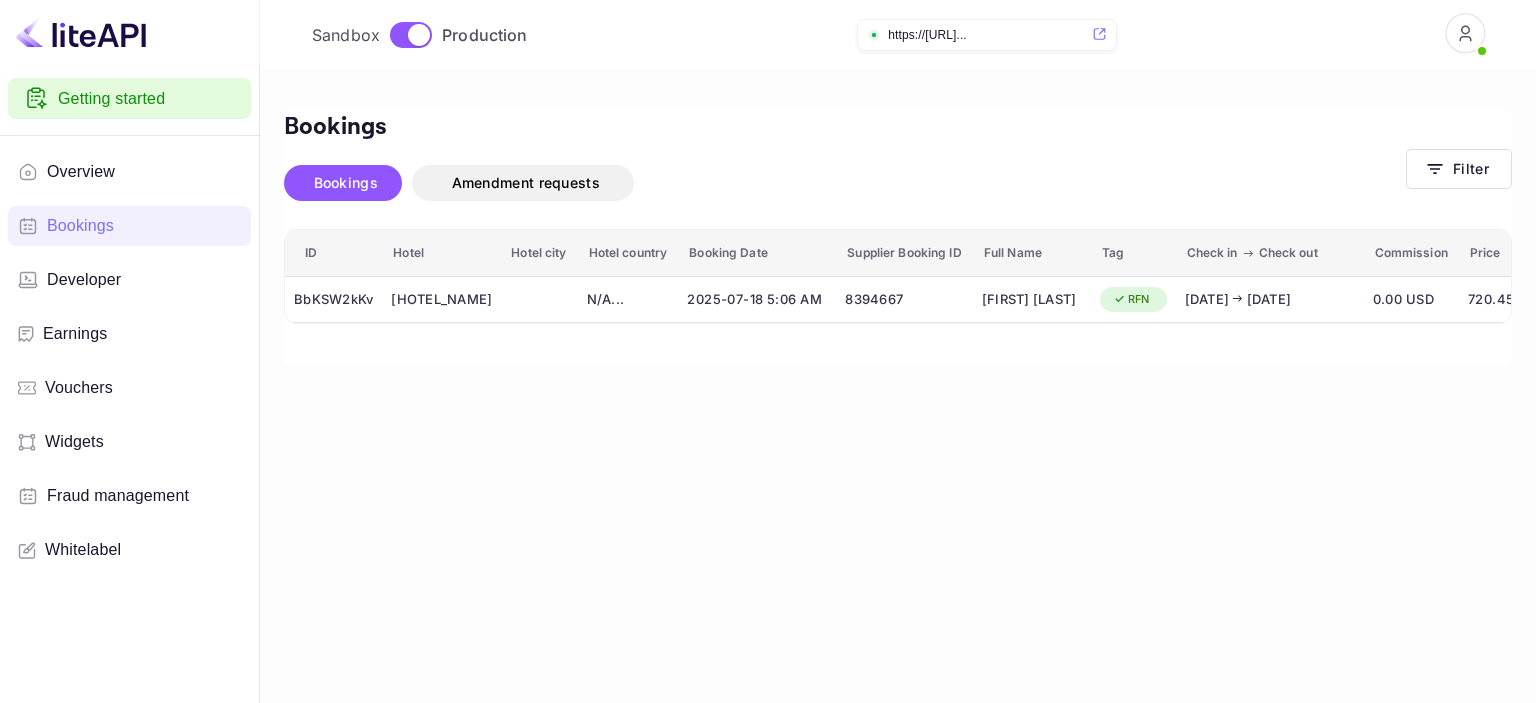 click on "Sandbox Production https:// [URL] ..." at bounding box center (898, 34) 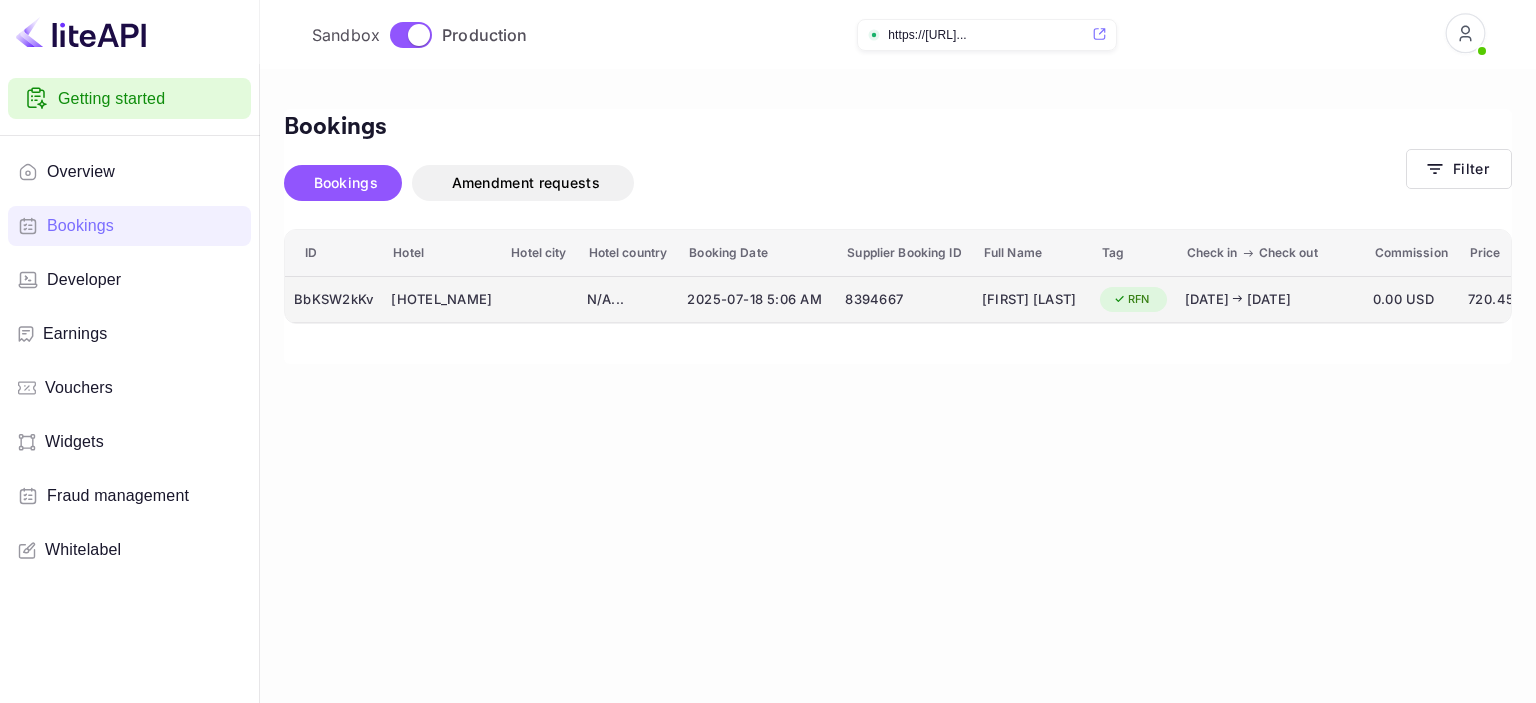 click on "[DATE]     [DATE]" at bounding box center (1270, 300) 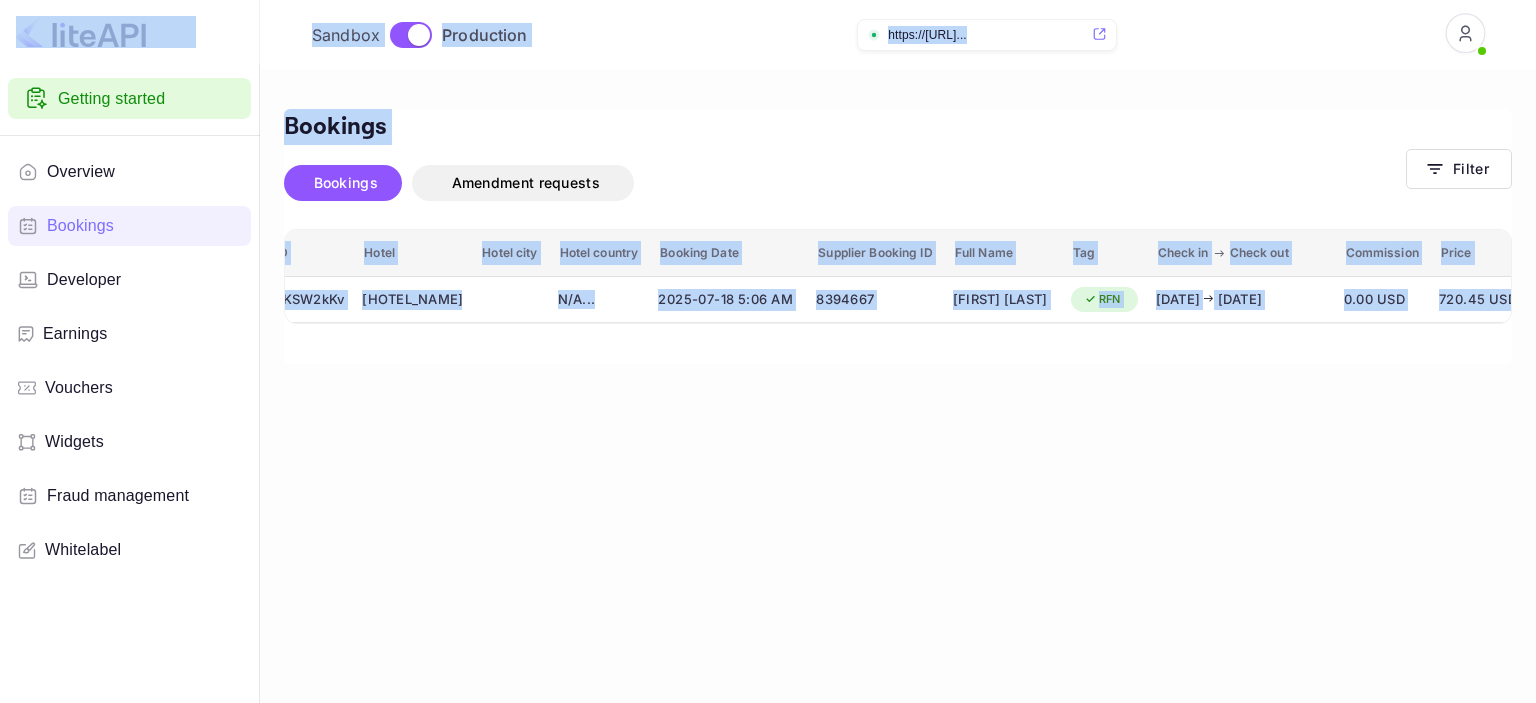 scroll, scrollTop: 0, scrollLeft: 0, axis: both 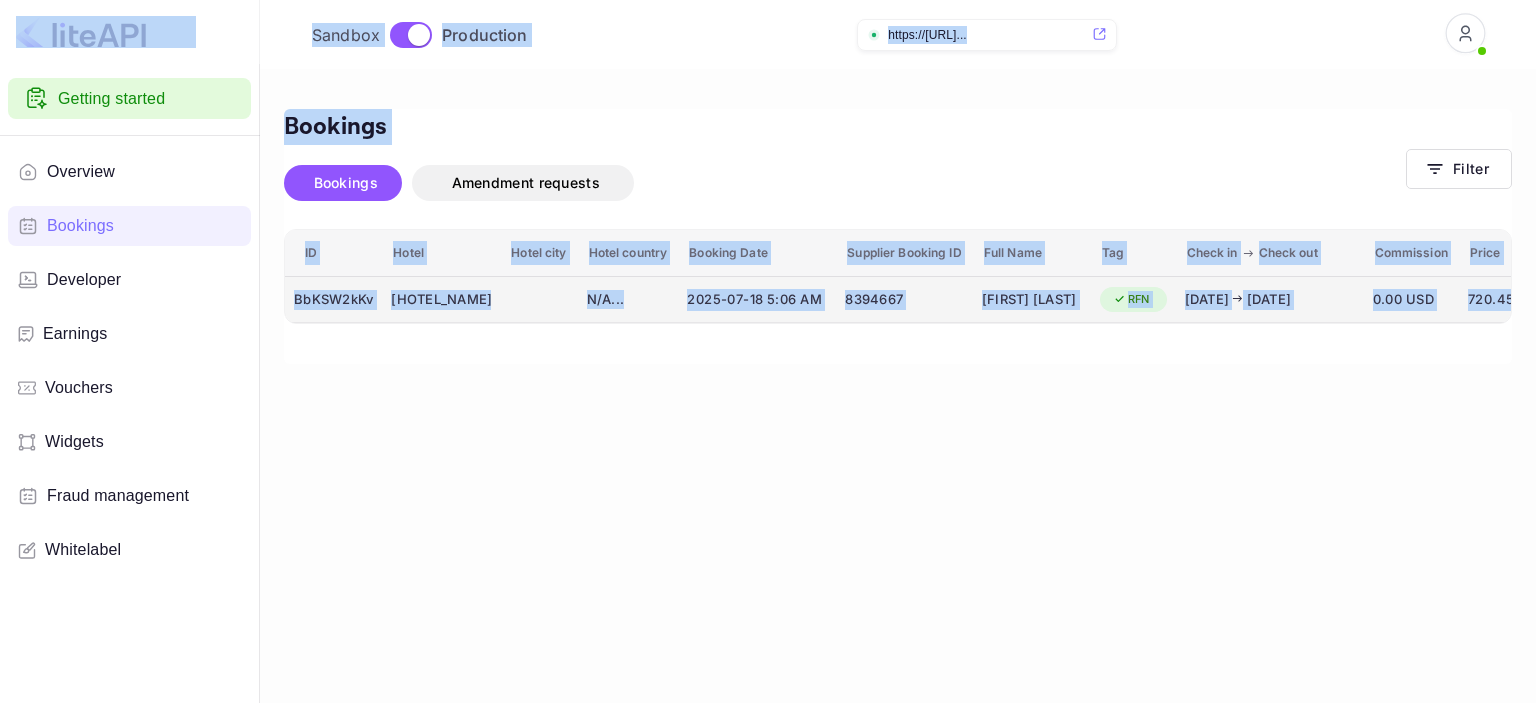 click on "8394667" at bounding box center (904, 299) 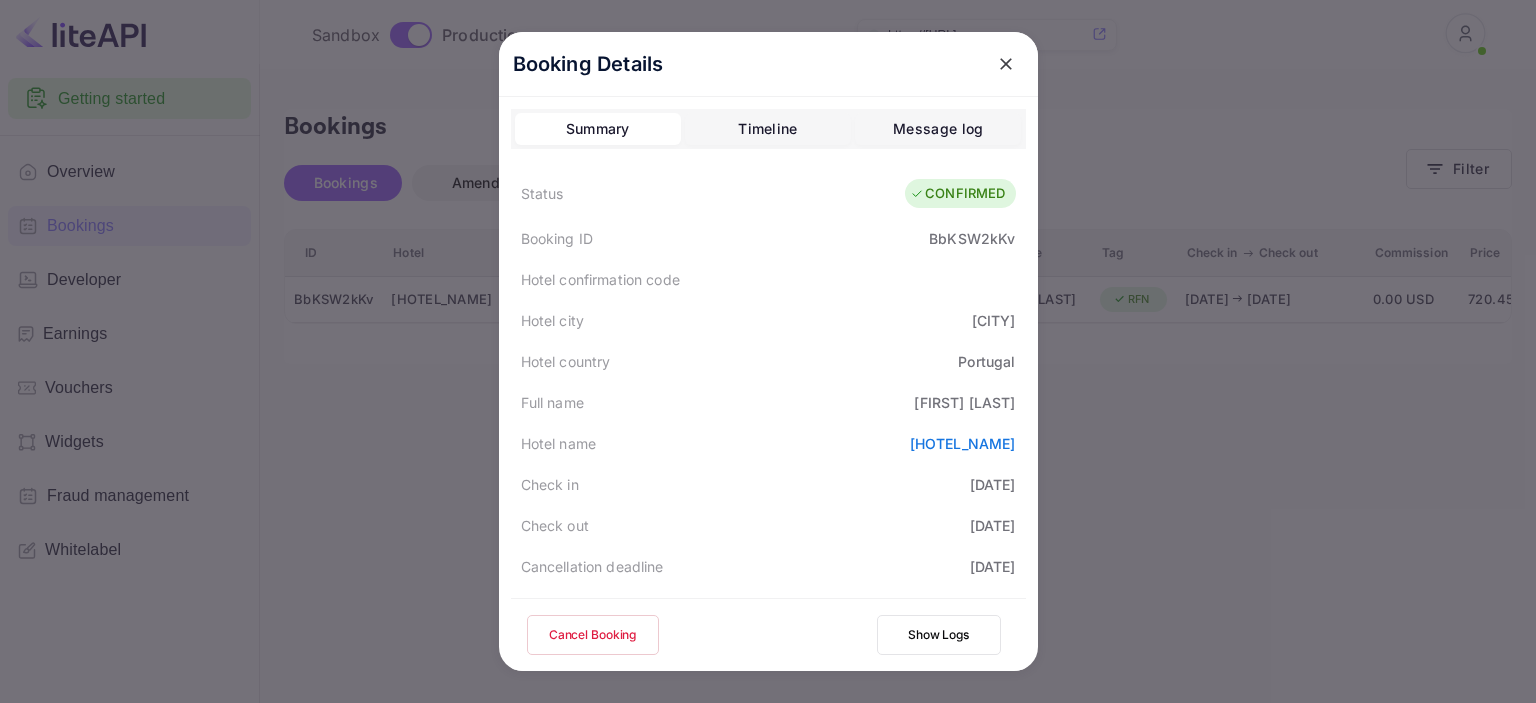 drag, startPoint x: 883, startPoint y: 318, endPoint x: 1022, endPoint y: 309, distance: 139.29106 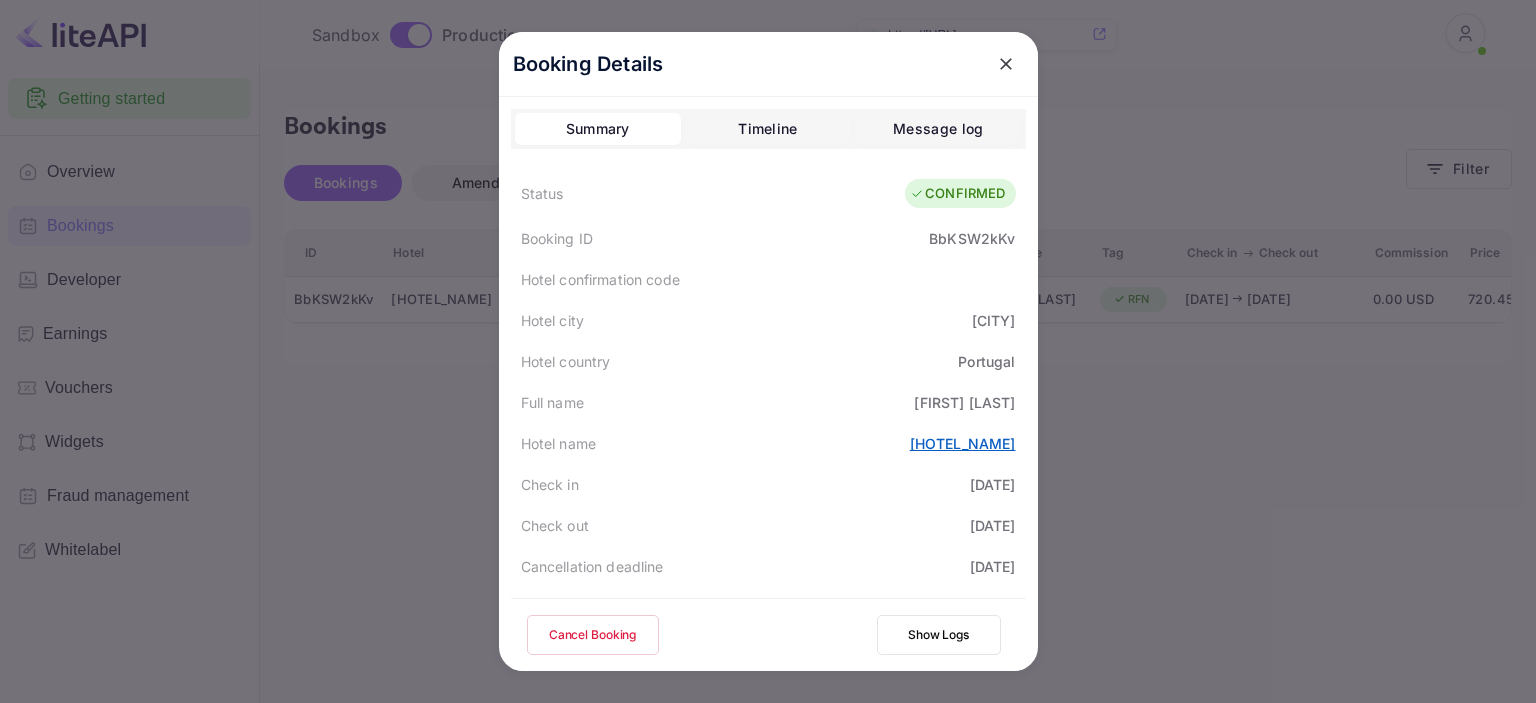 click on "[HOTEL_NAME]" at bounding box center (963, 443) 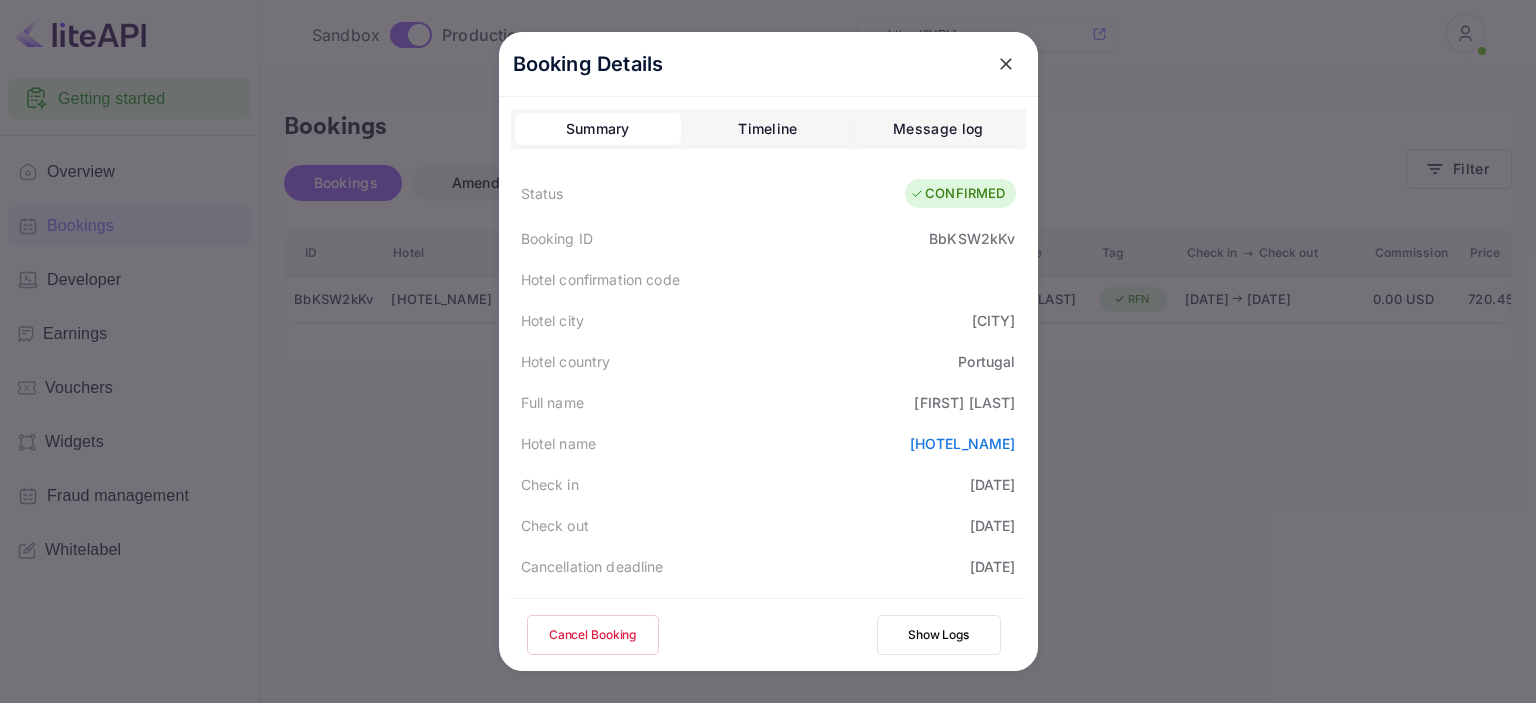 click 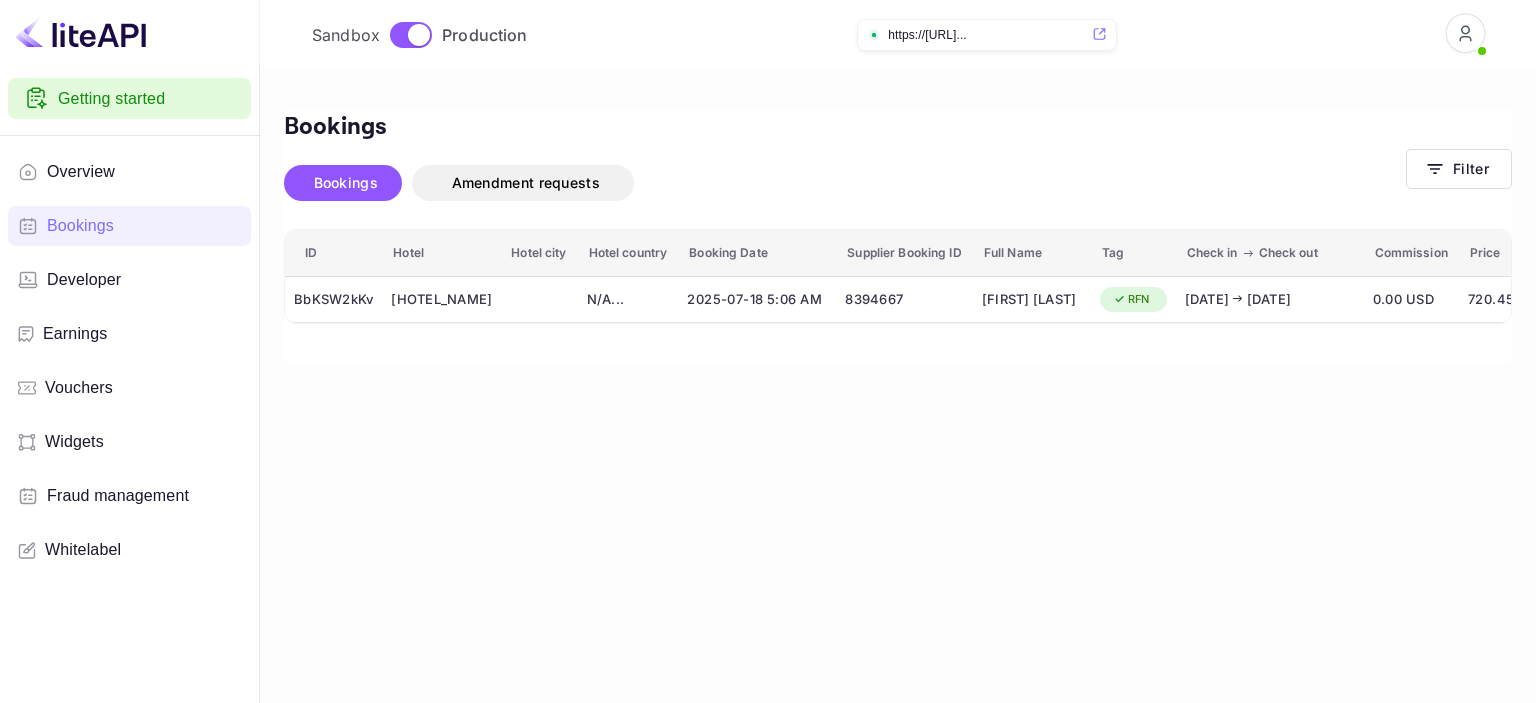 click on "Bookings" at bounding box center (144, 226) 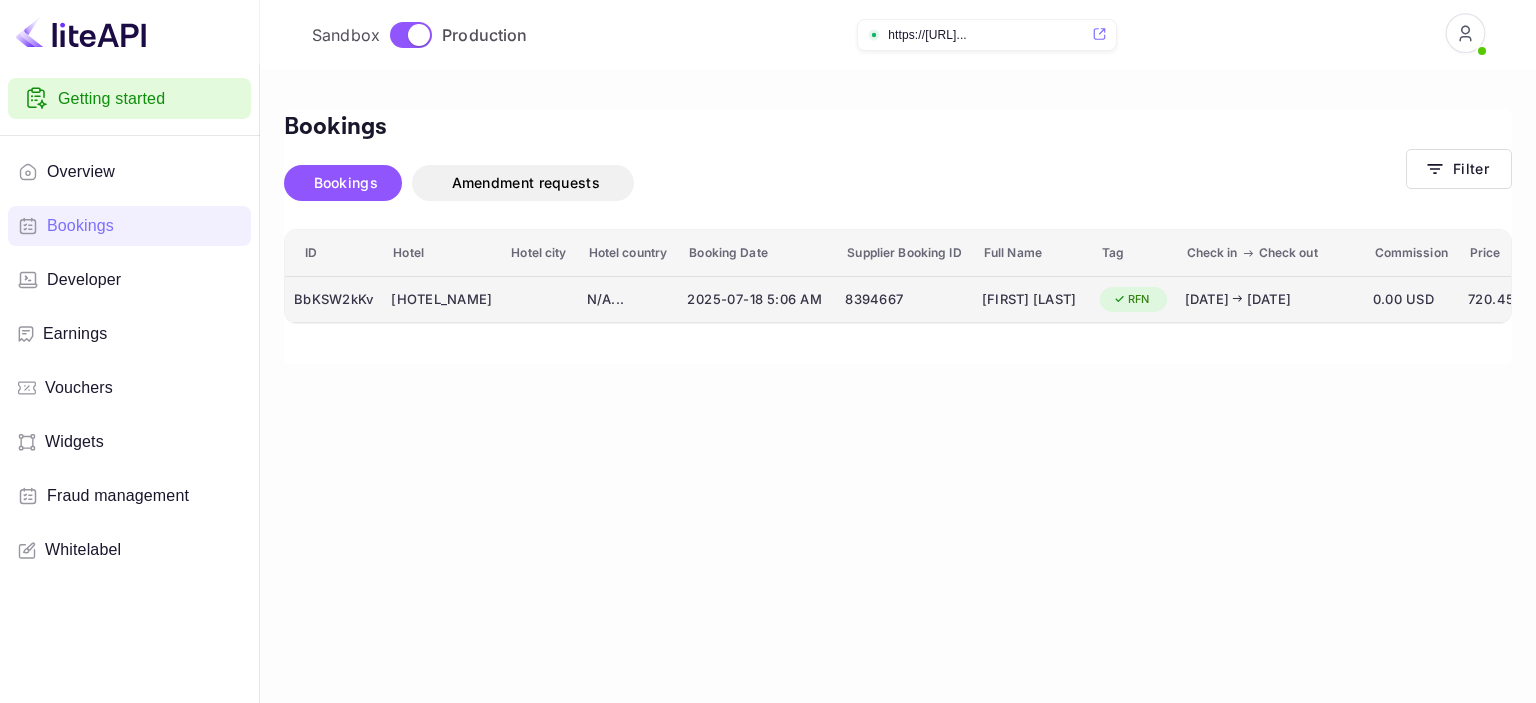 click on "[DATE]   [TIME]" at bounding box center [757, 300] 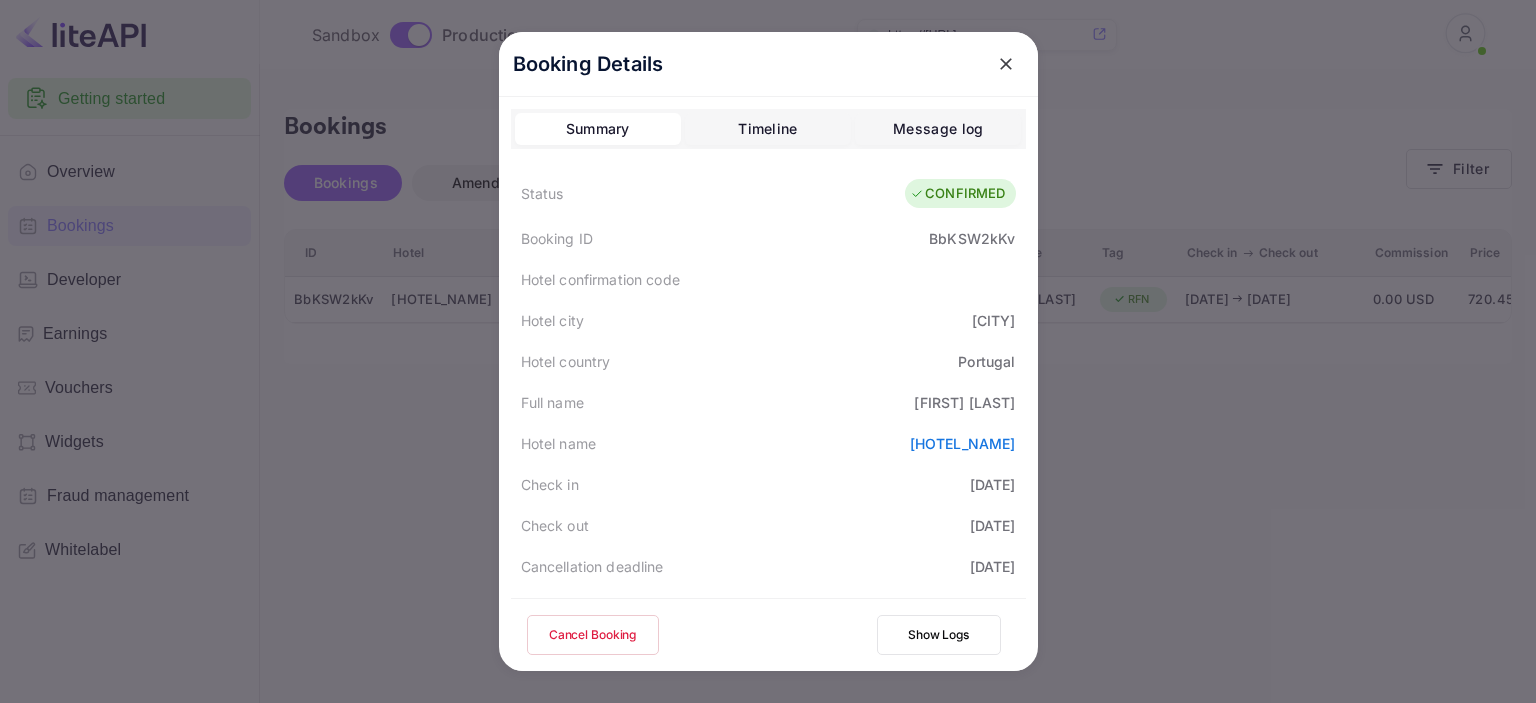 click on "Cancel Booking" at bounding box center (593, 635) 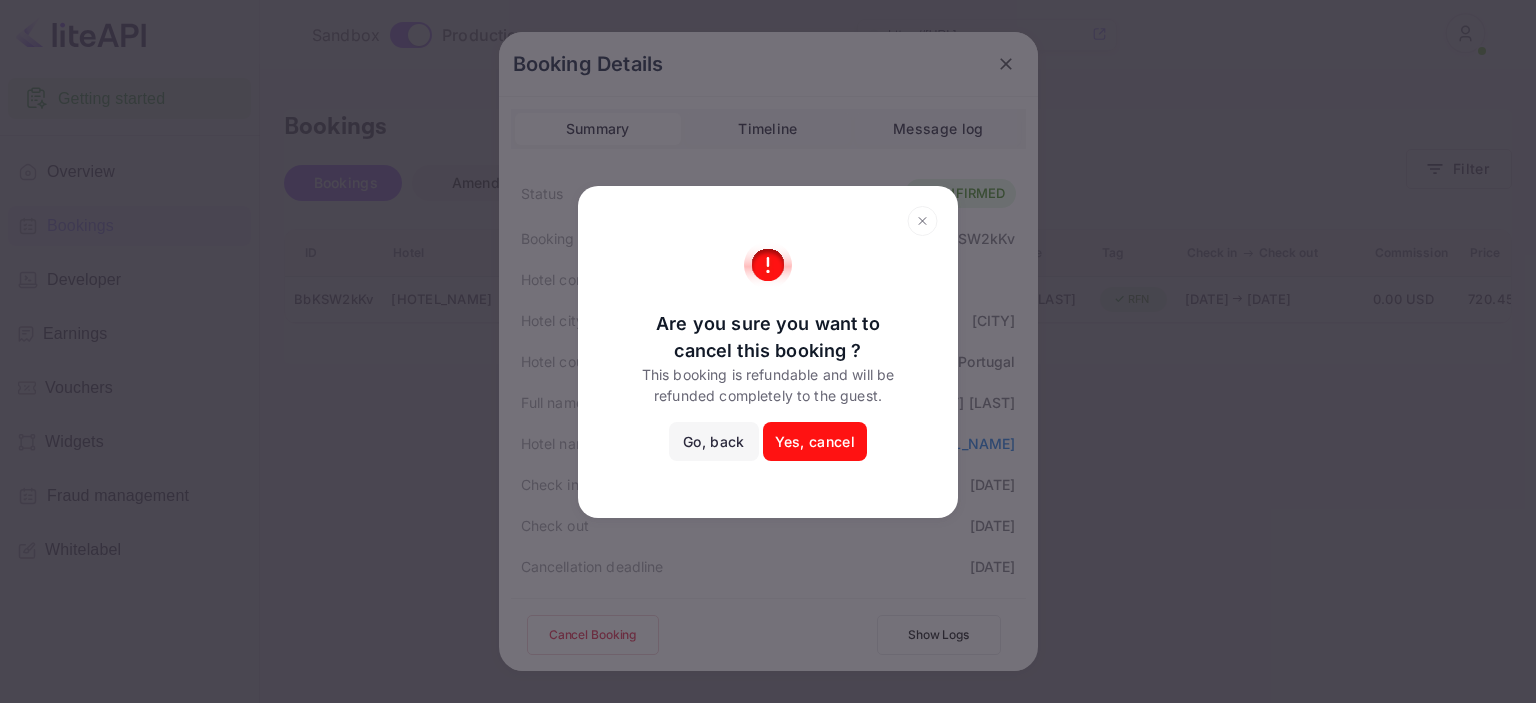 click on "Yes, cancel" at bounding box center [815, 442] 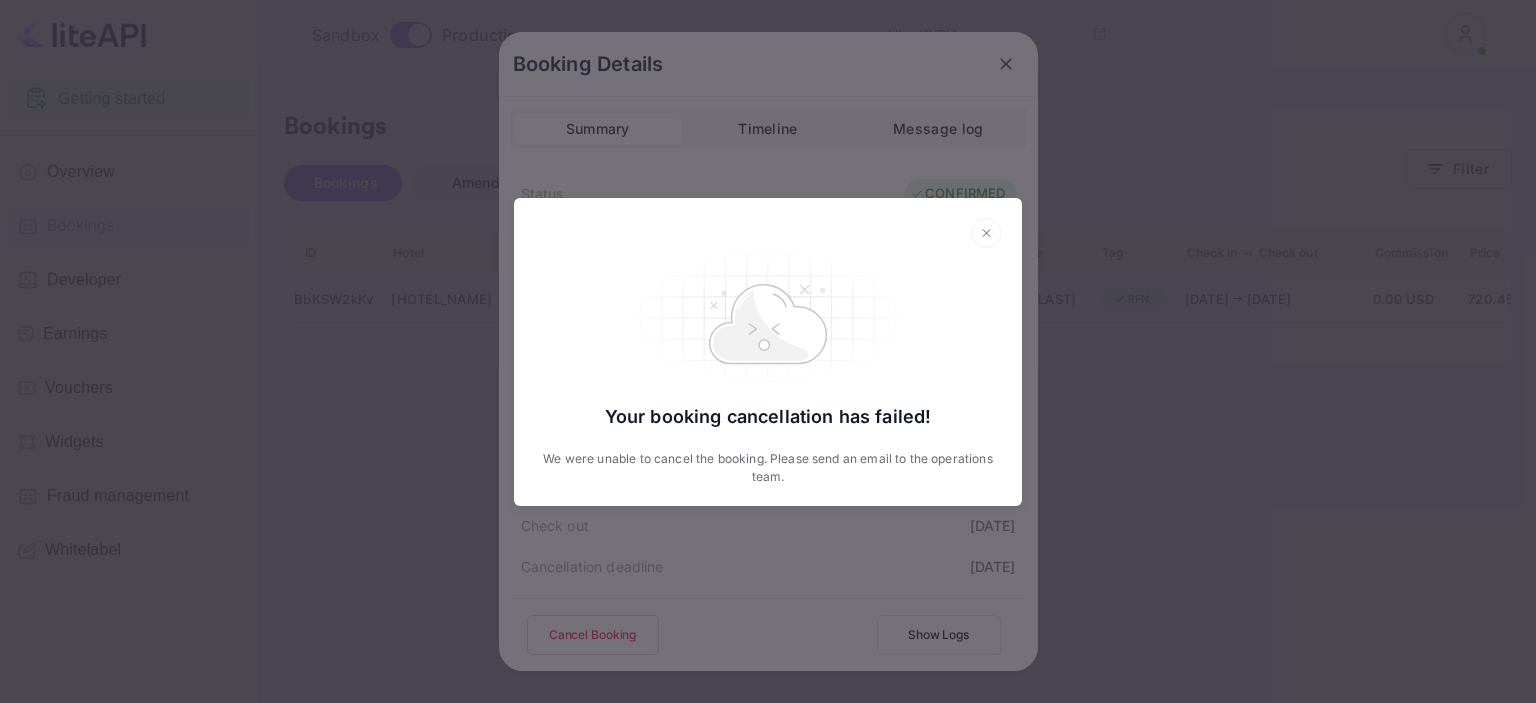click on "Your booking cancellation has failed! We were unable to cancel the booking. Please send an email to the operations team." at bounding box center [768, 351] 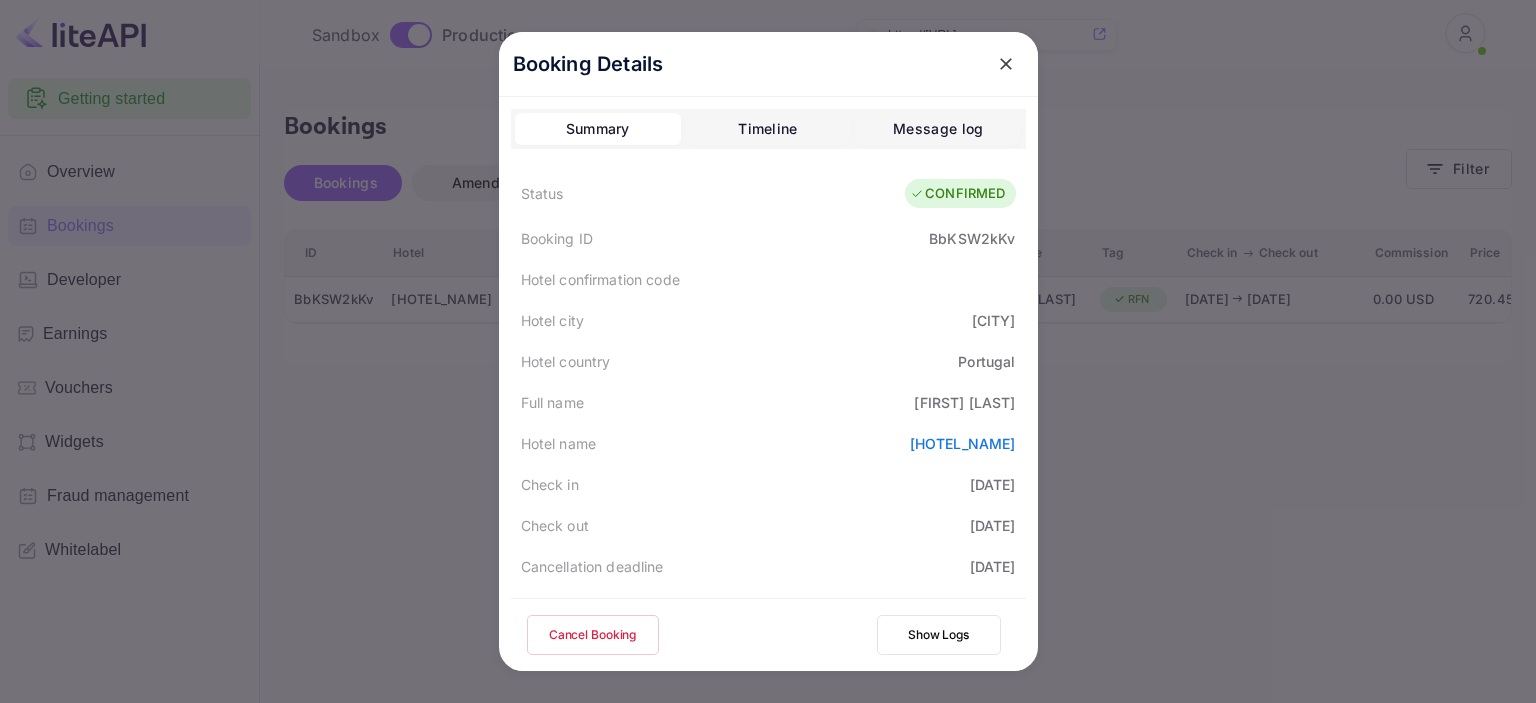 click 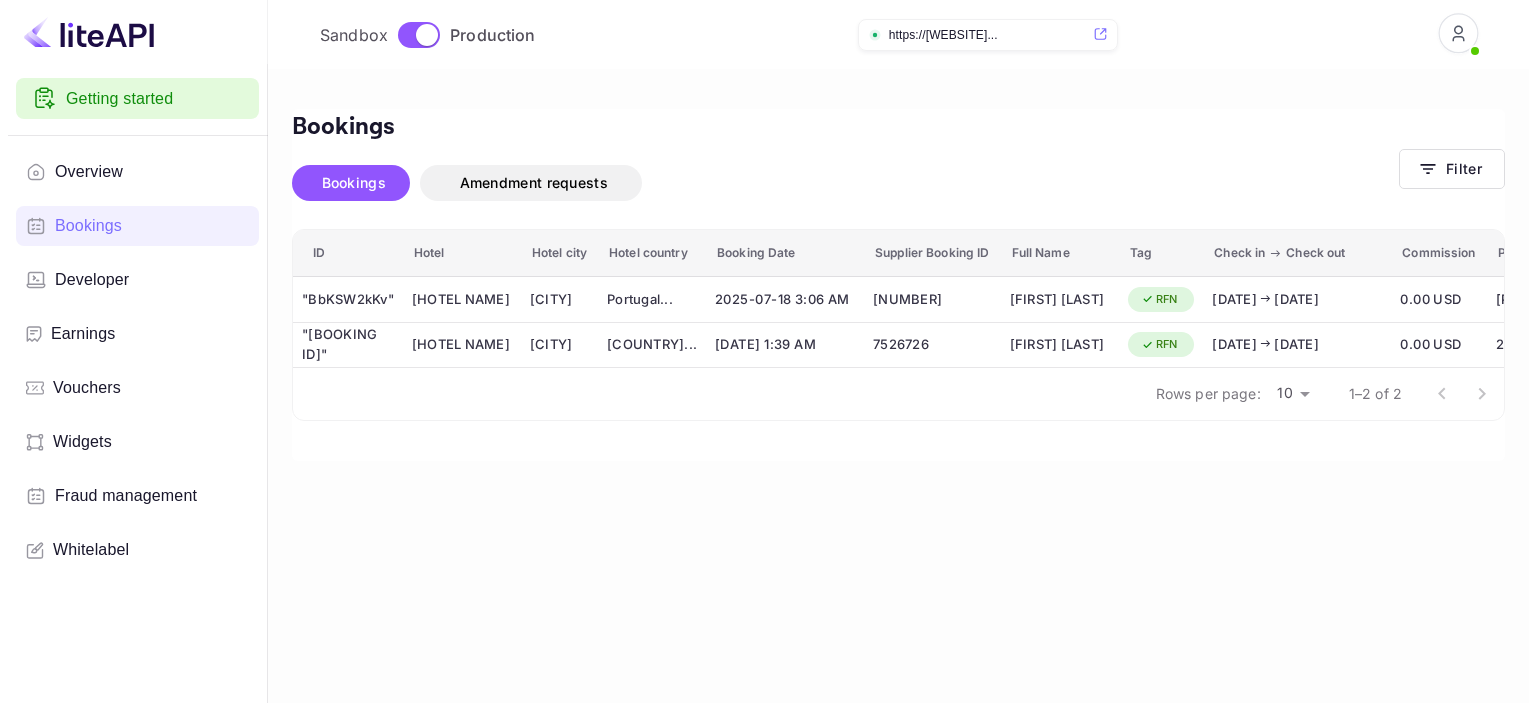 scroll, scrollTop: 0, scrollLeft: 0, axis: both 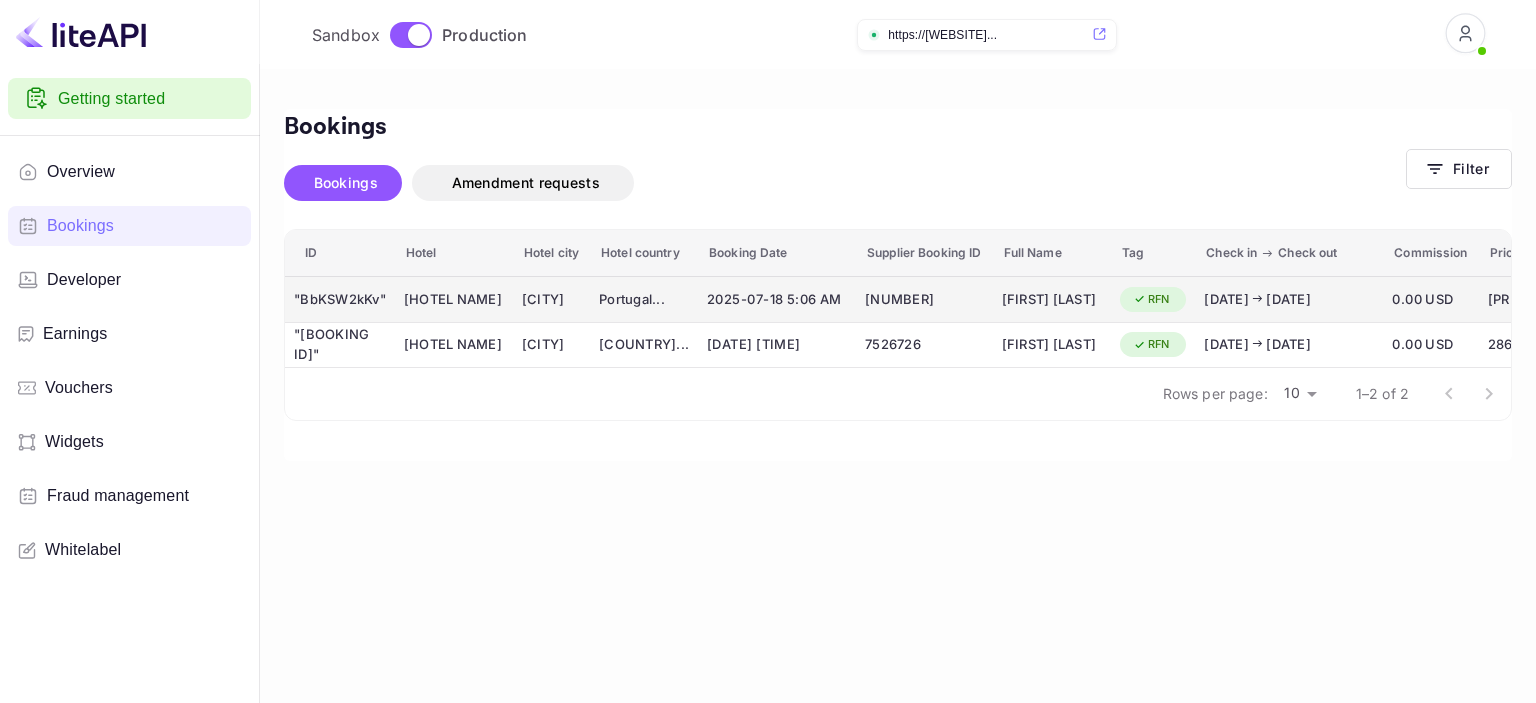 click on "Casa de Alfena" at bounding box center [454, 300] 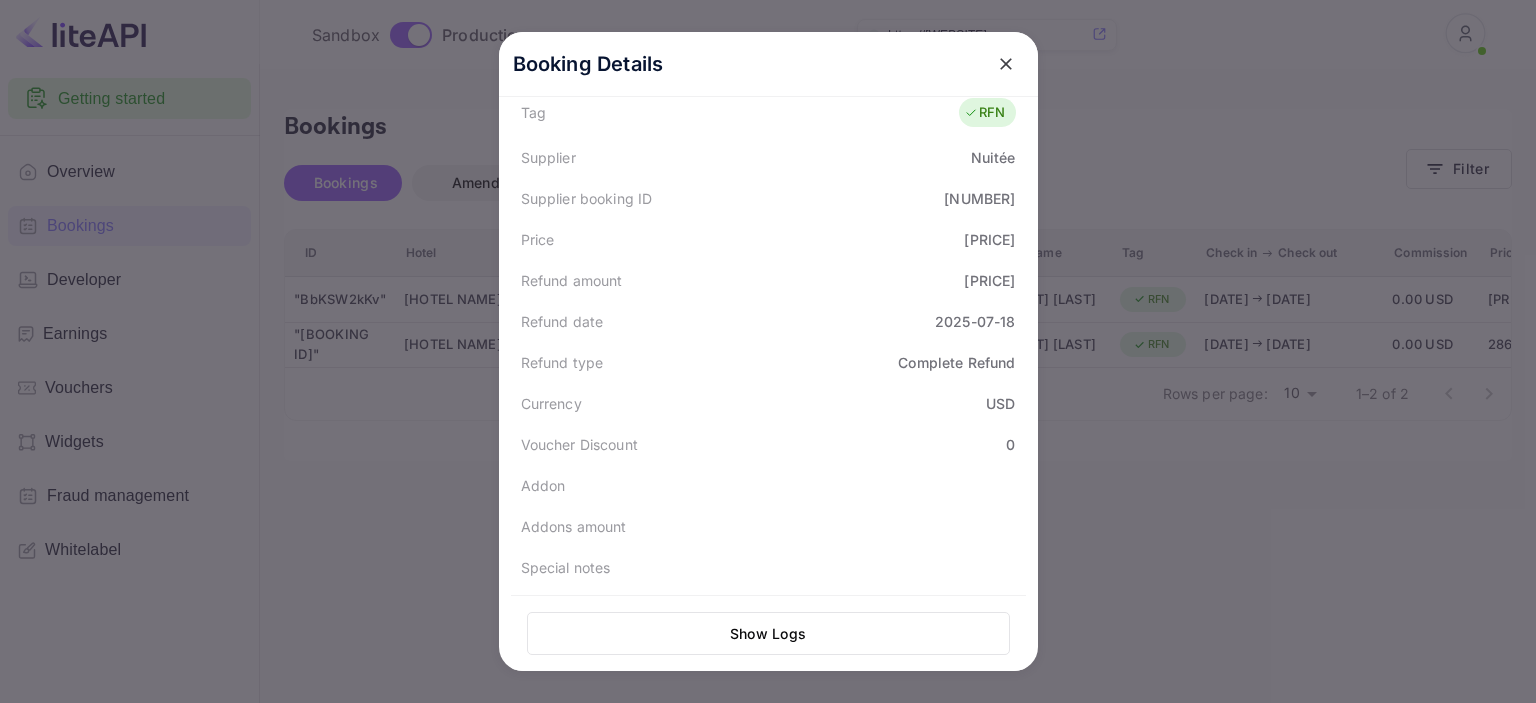 scroll, scrollTop: 0, scrollLeft: 0, axis: both 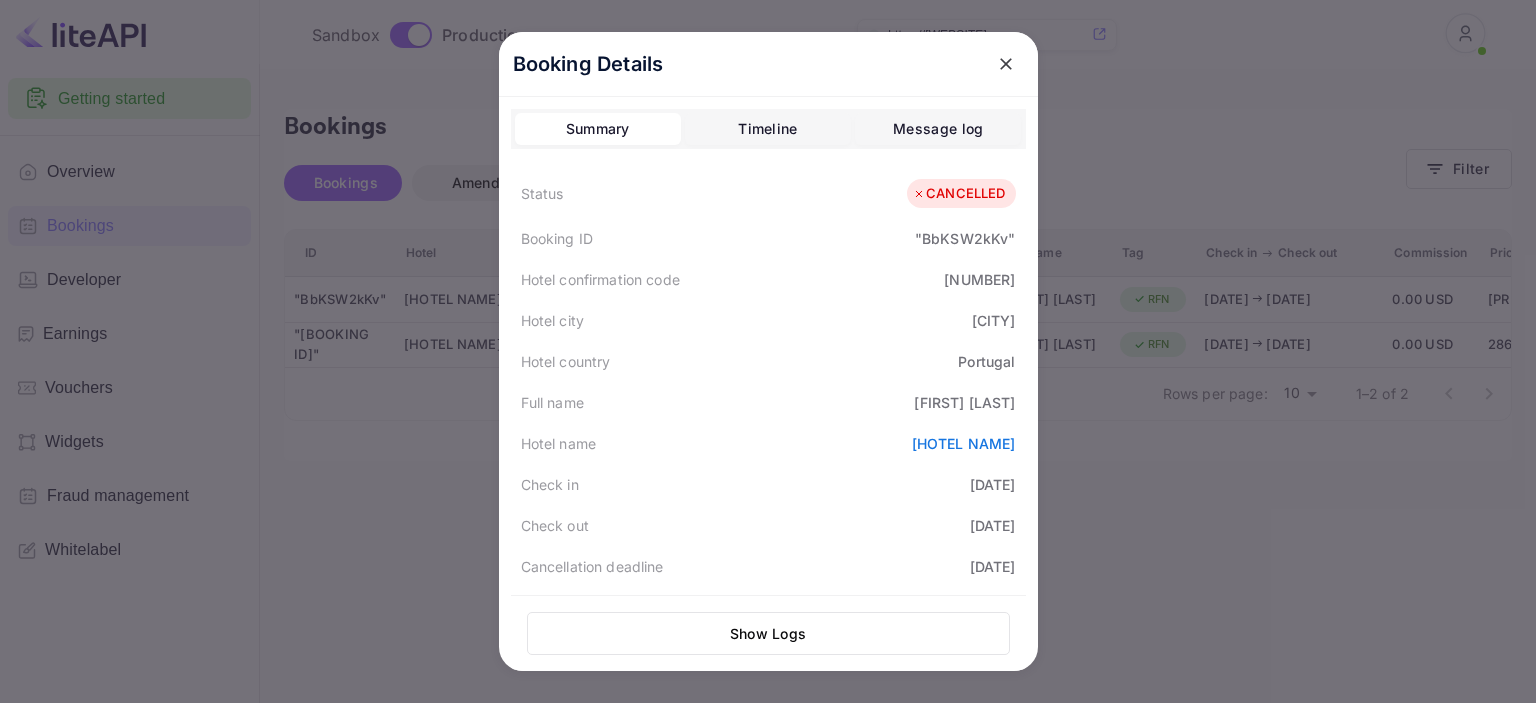 click 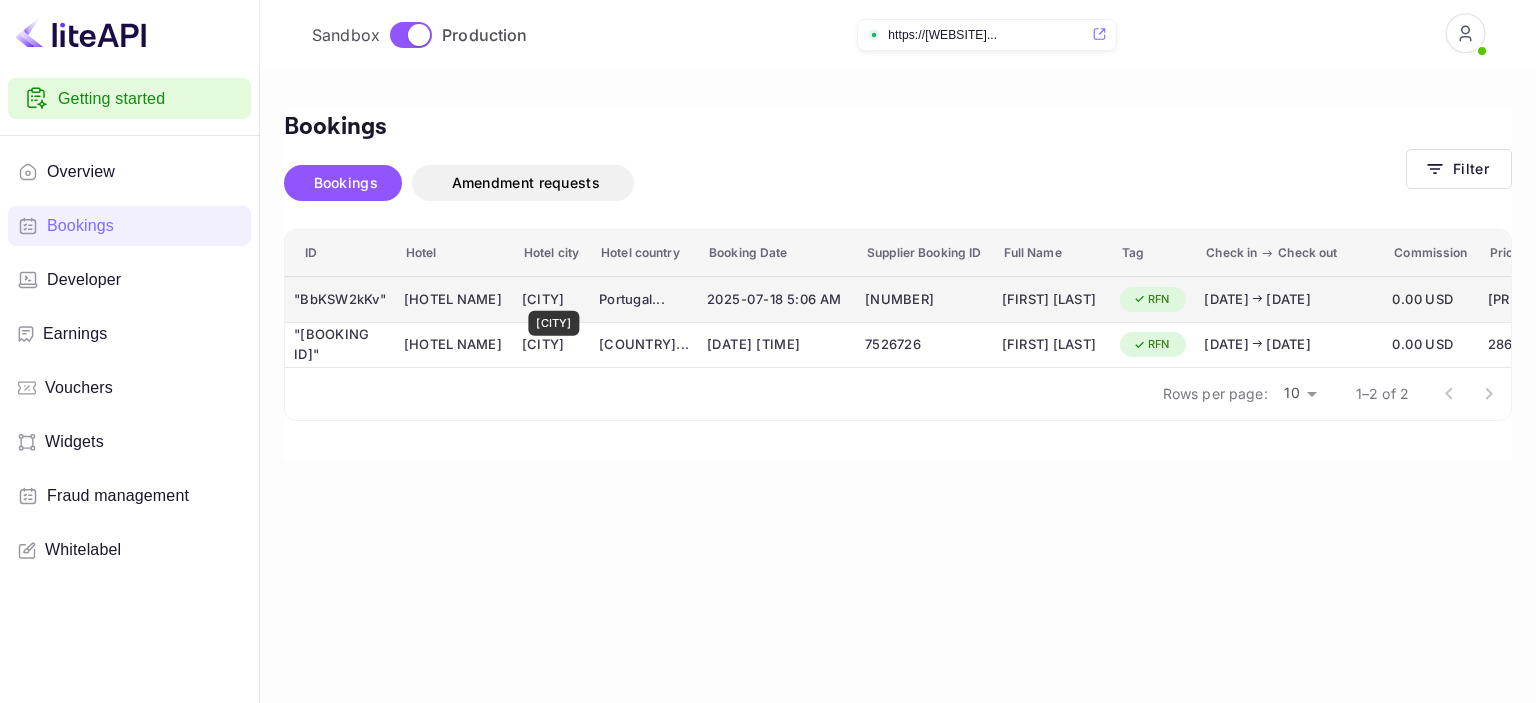 click on "[CITY]" at bounding box center [551, 300] 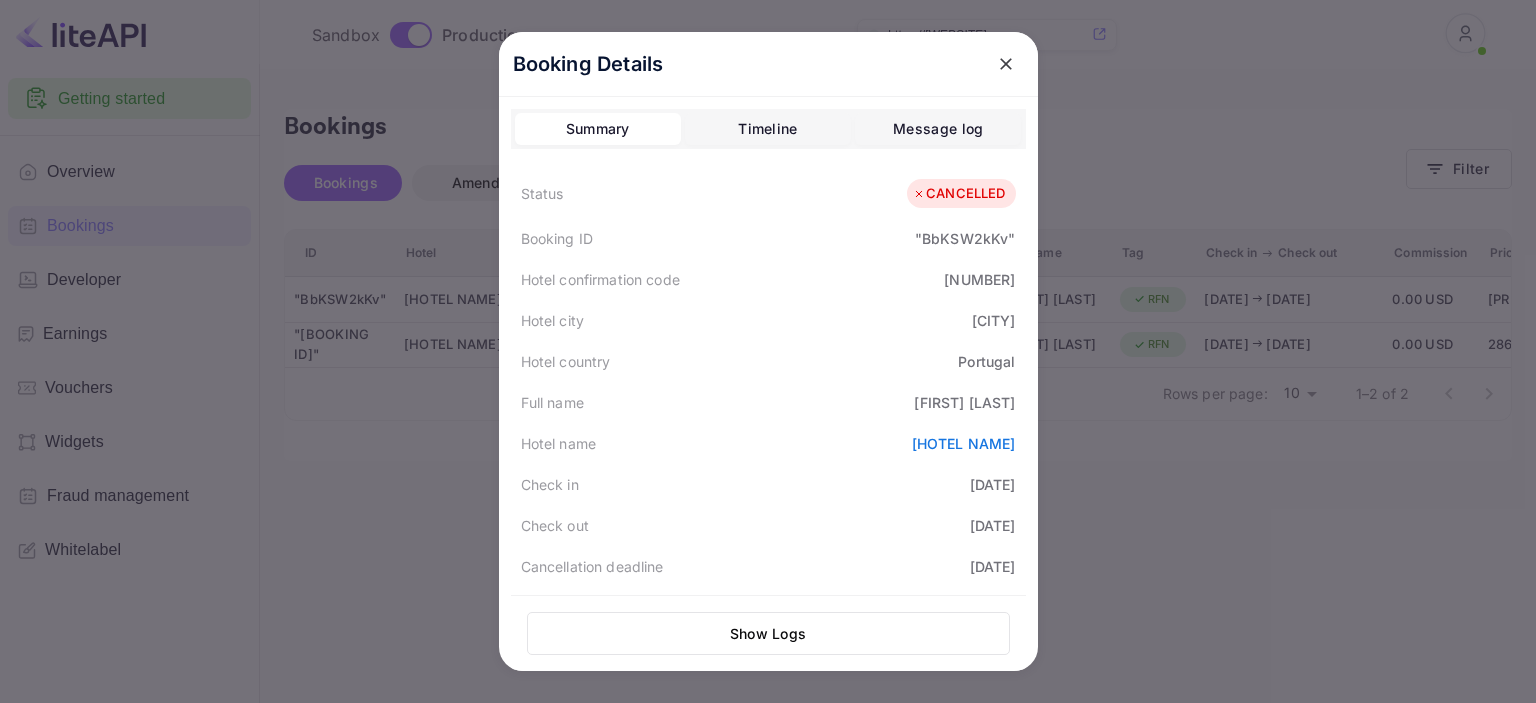 click on "Show Logs" at bounding box center (768, 633) 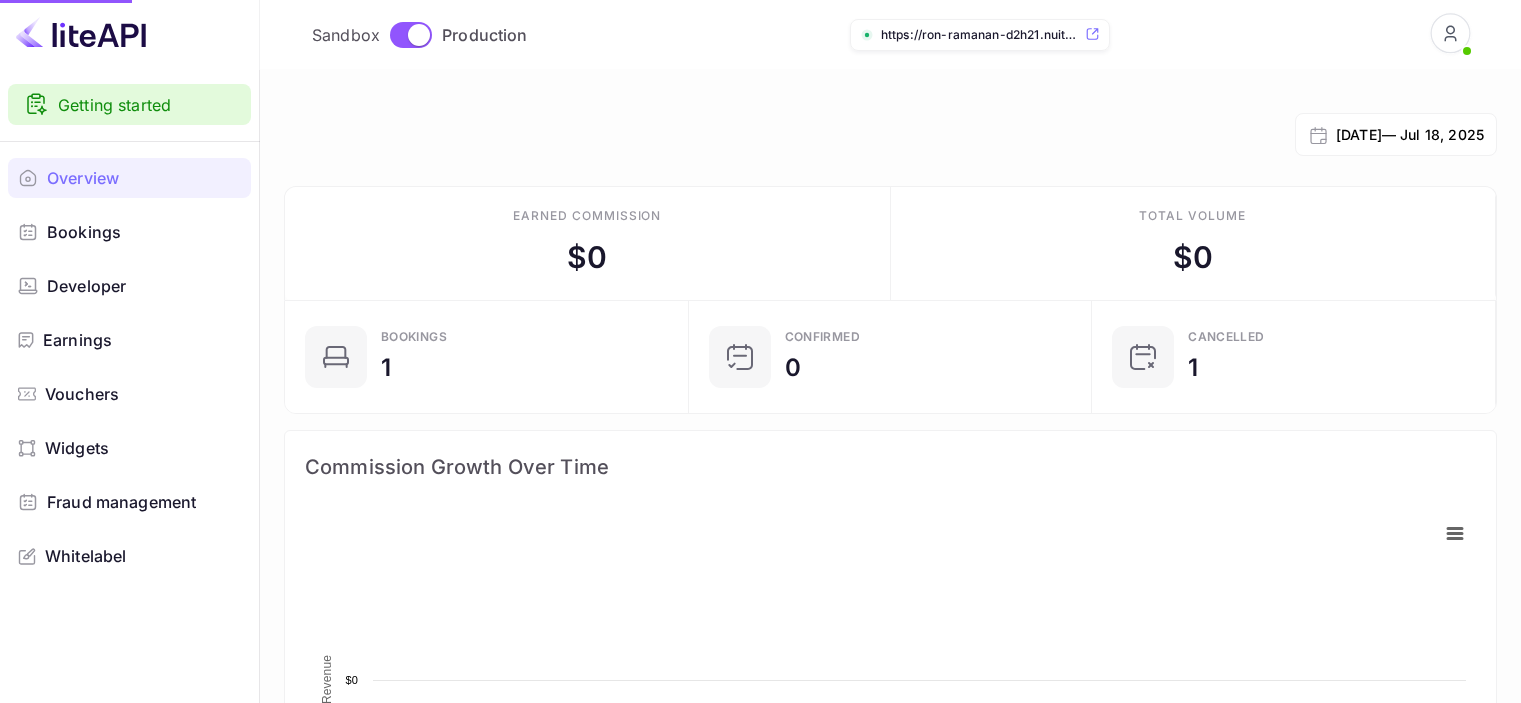 scroll, scrollTop: 0, scrollLeft: 0, axis: both 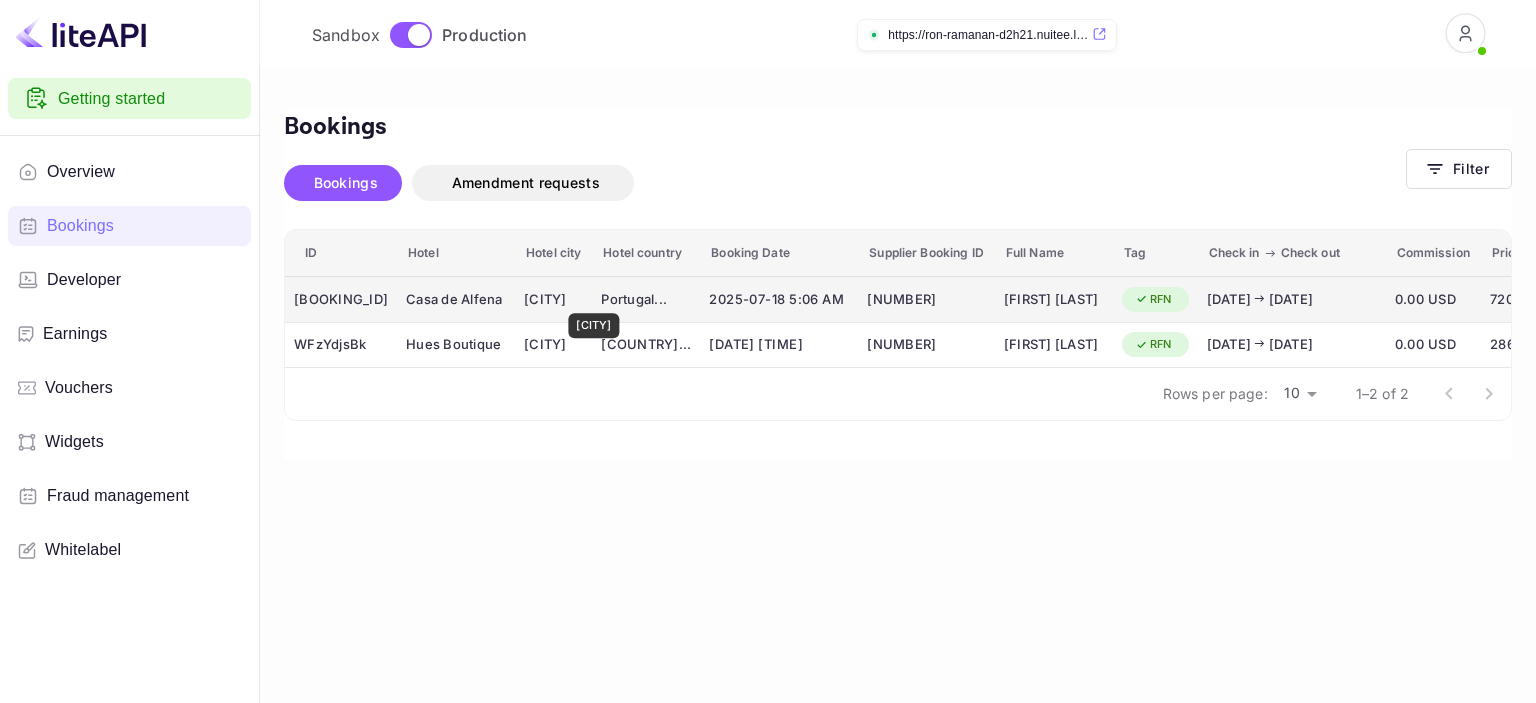 click on "[CITY]" at bounding box center [553, 300] 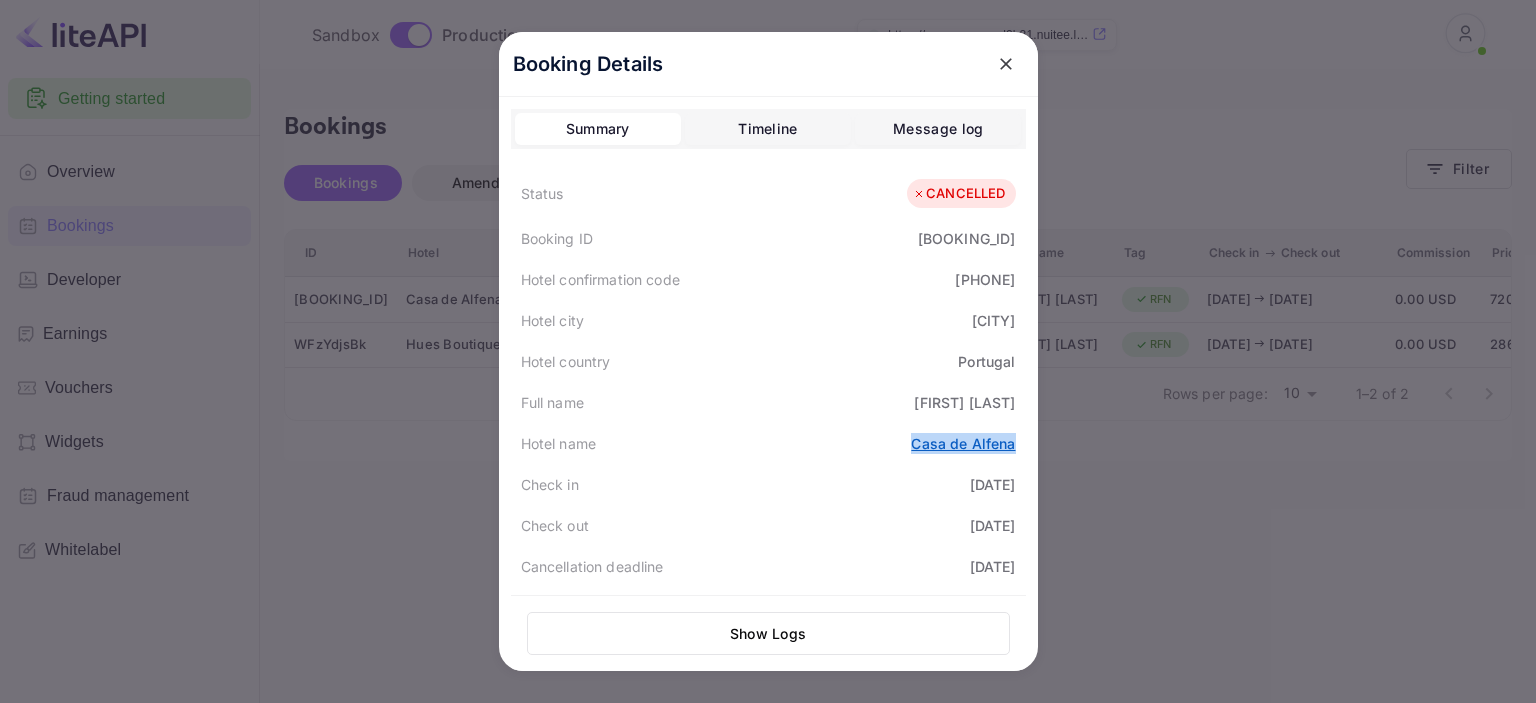 drag, startPoint x: 900, startPoint y: 441, endPoint x: 1007, endPoint y: 440, distance: 107.00467 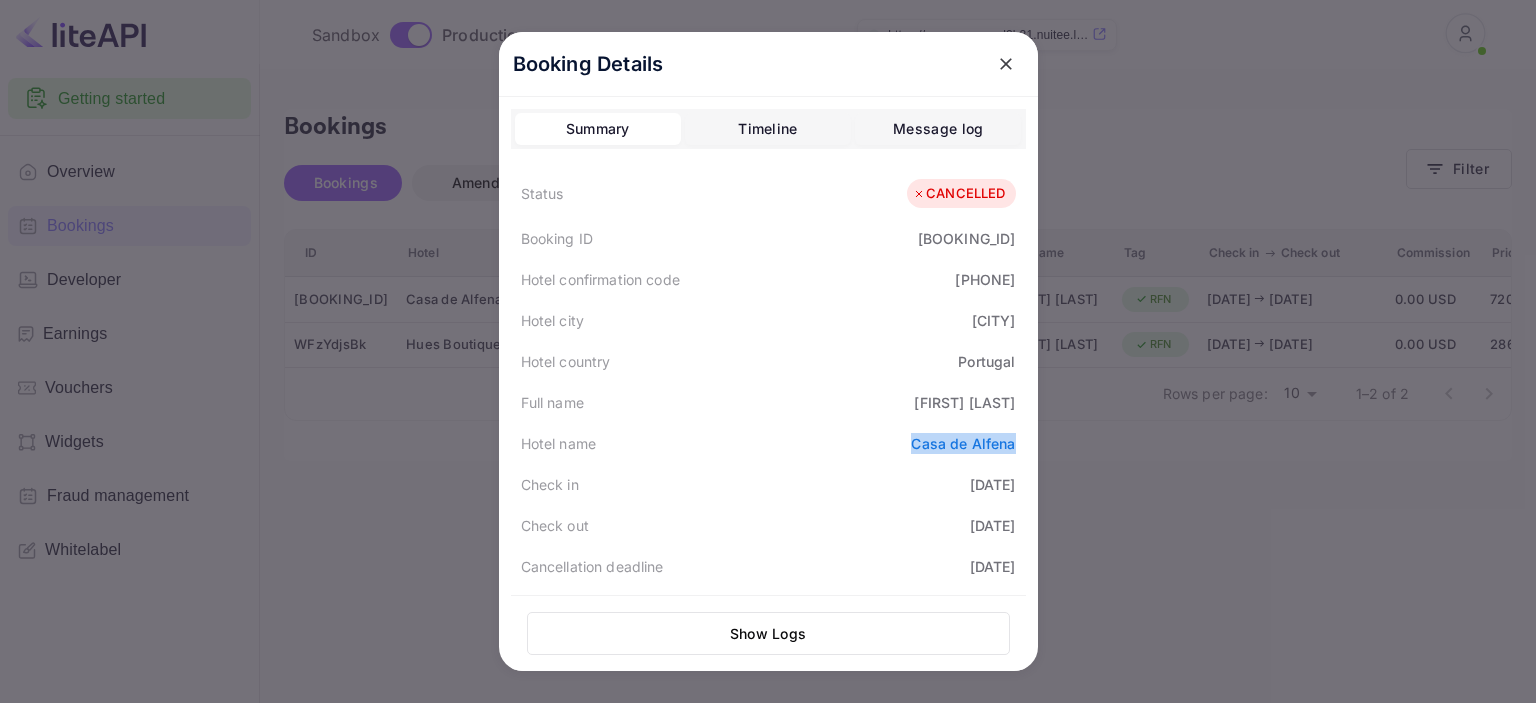 drag, startPoint x: 881, startPoint y: 320, endPoint x: 1008, endPoint y: 327, distance: 127.192764 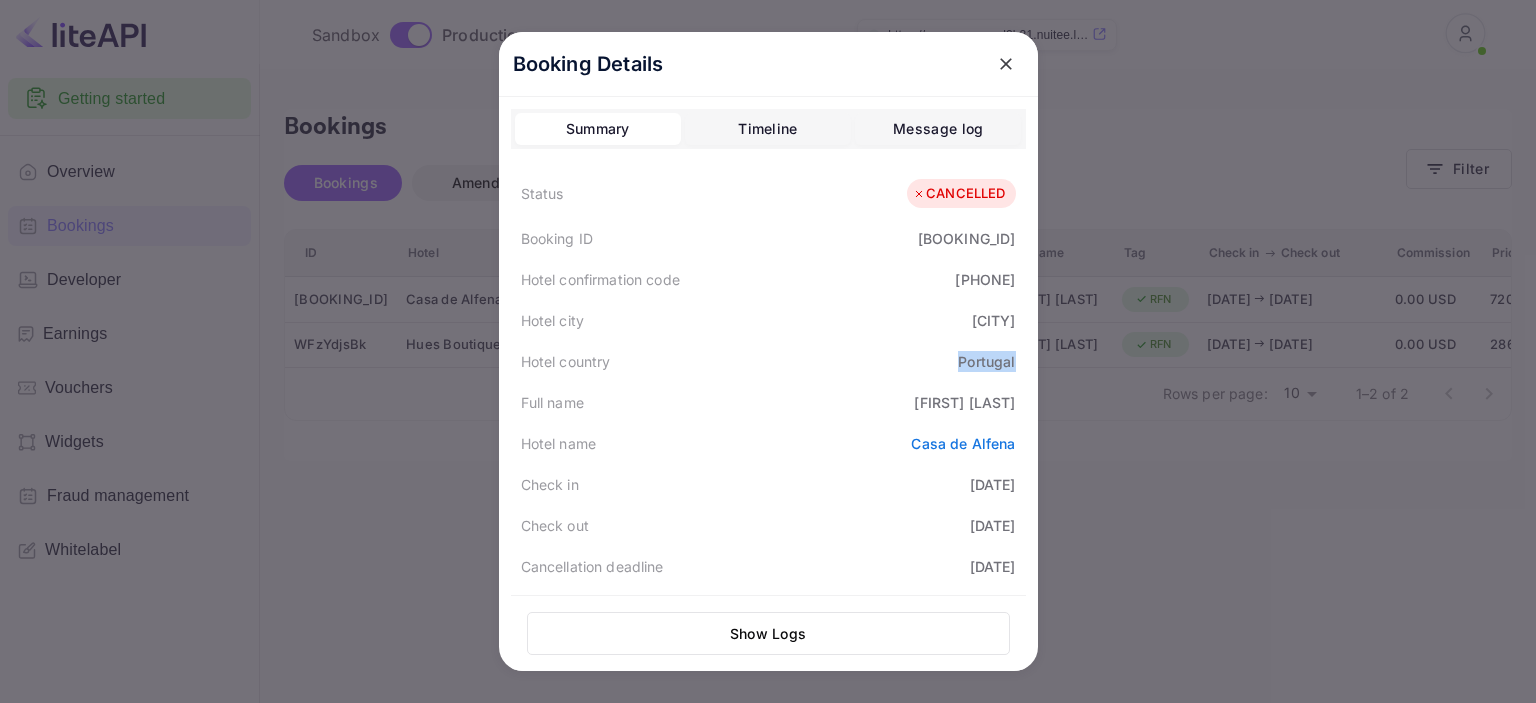 drag, startPoint x: 954, startPoint y: 363, endPoint x: 1008, endPoint y: 359, distance: 54.147945 